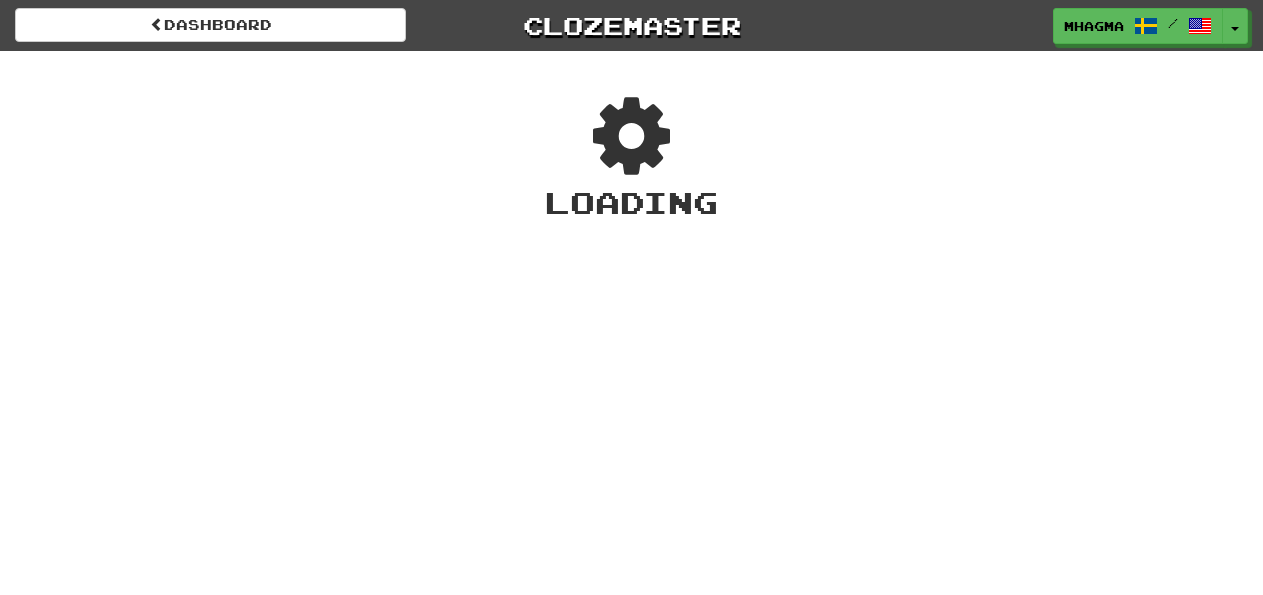 scroll, scrollTop: 0, scrollLeft: 0, axis: both 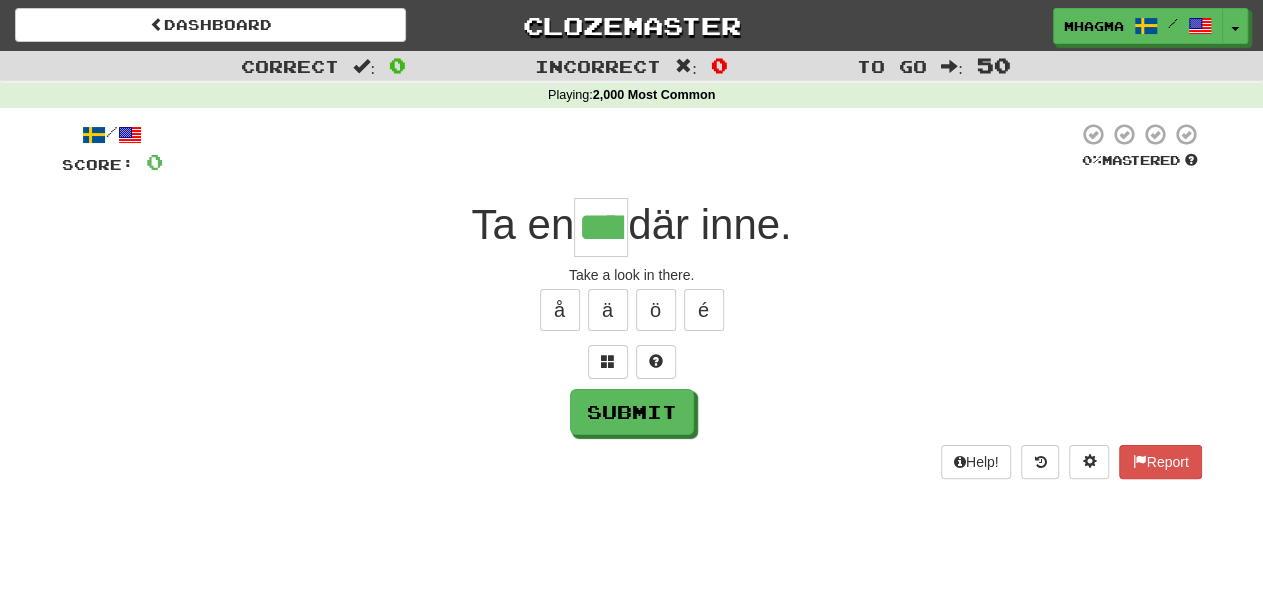 type on "****" 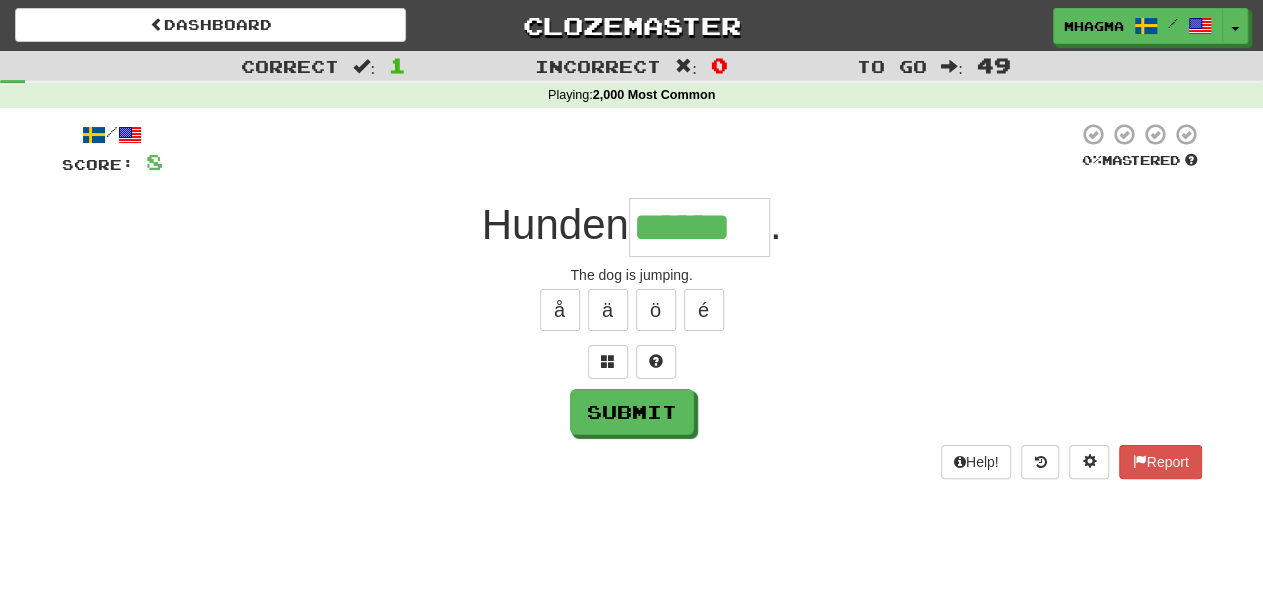 type on "******" 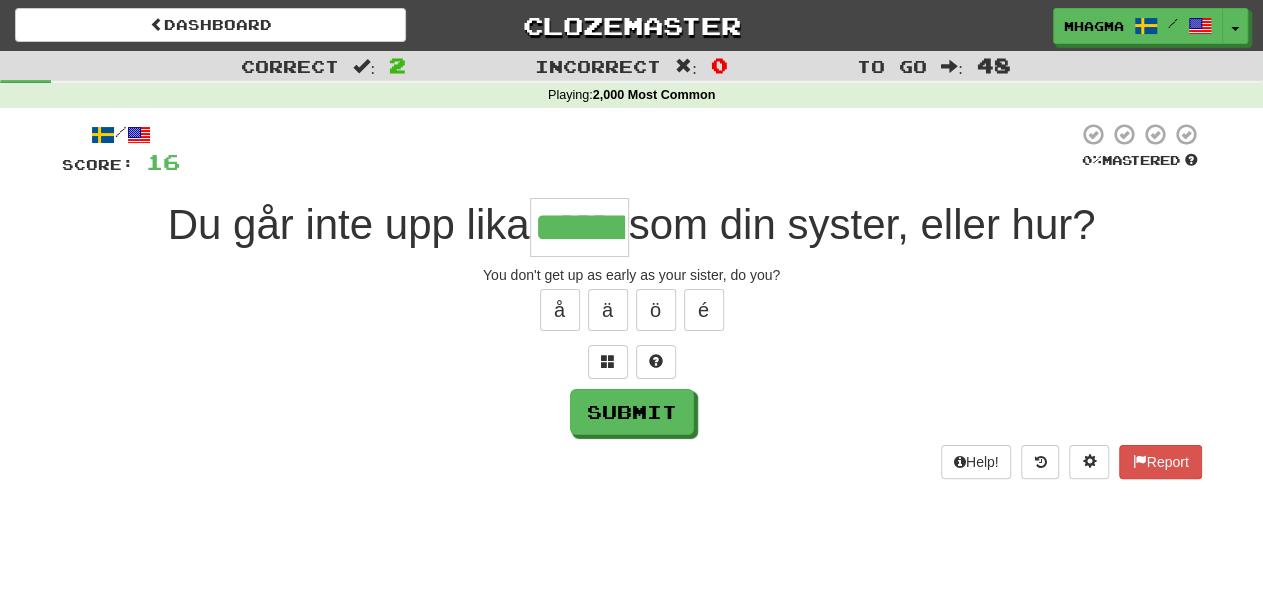 type on "******" 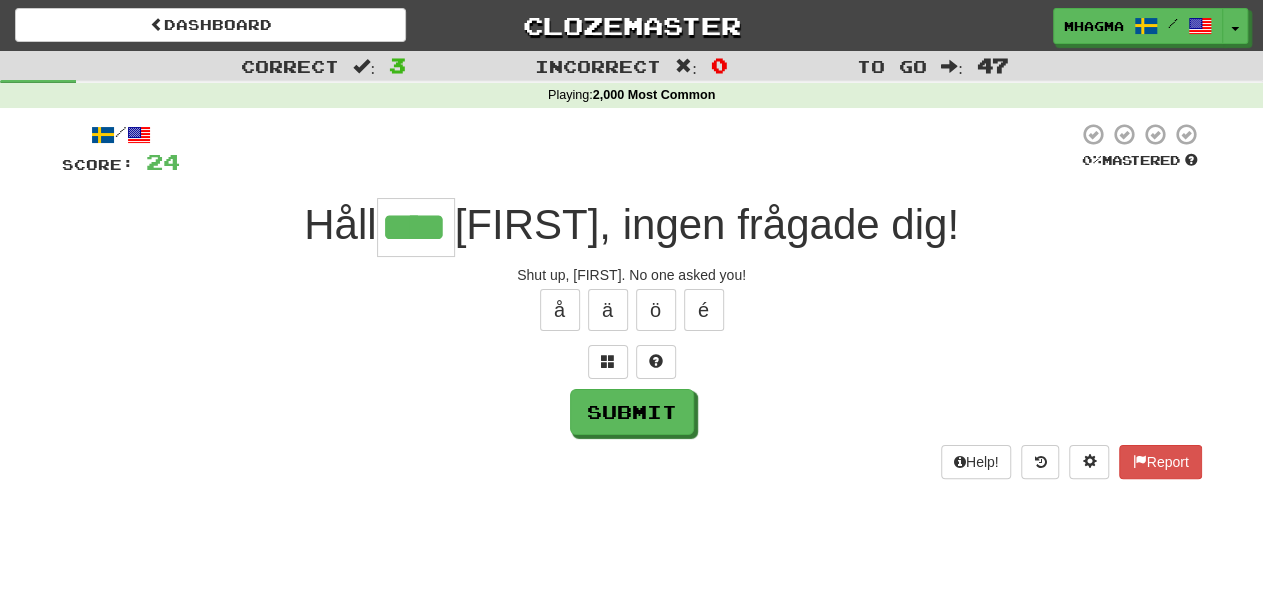 type on "****" 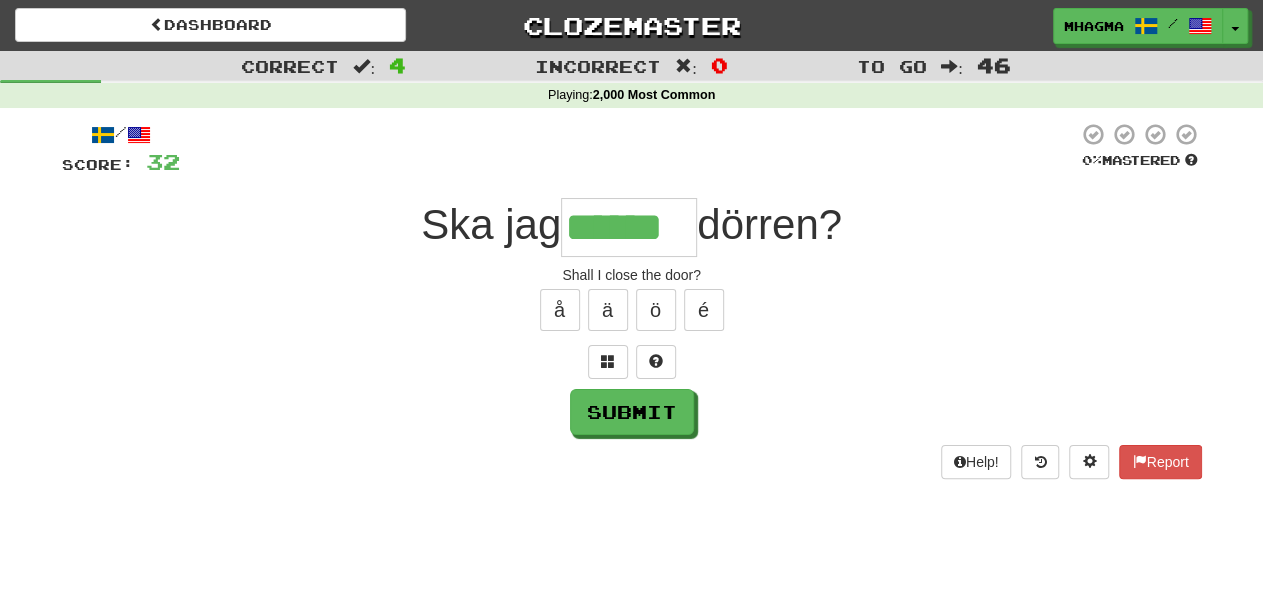 type on "******" 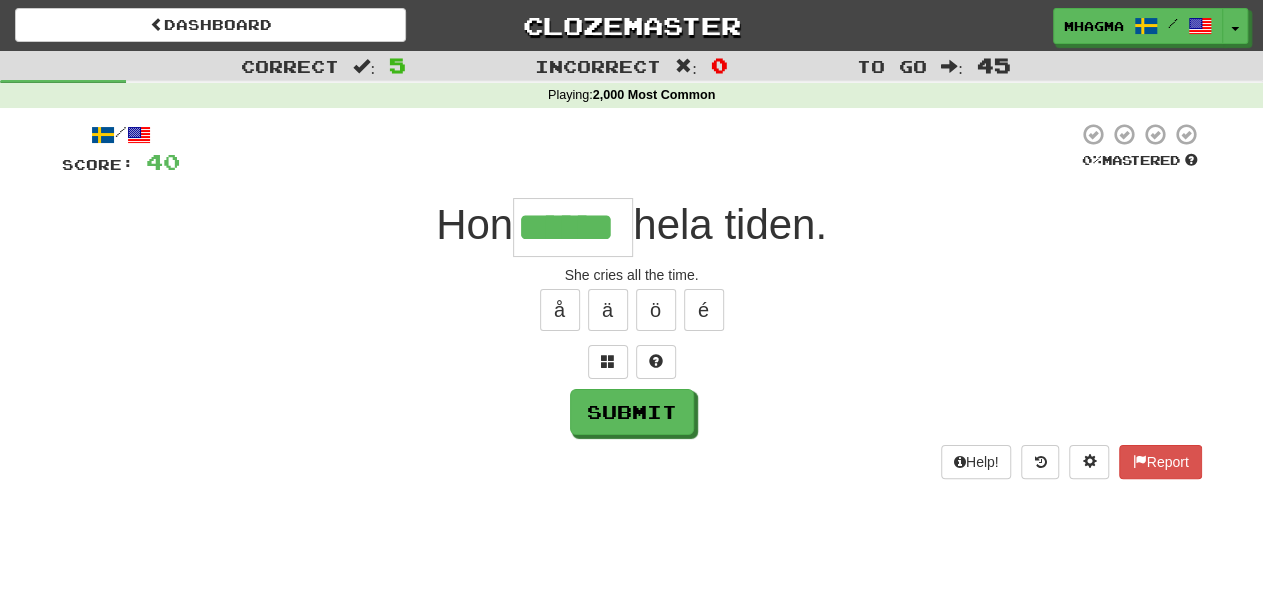 type on "******" 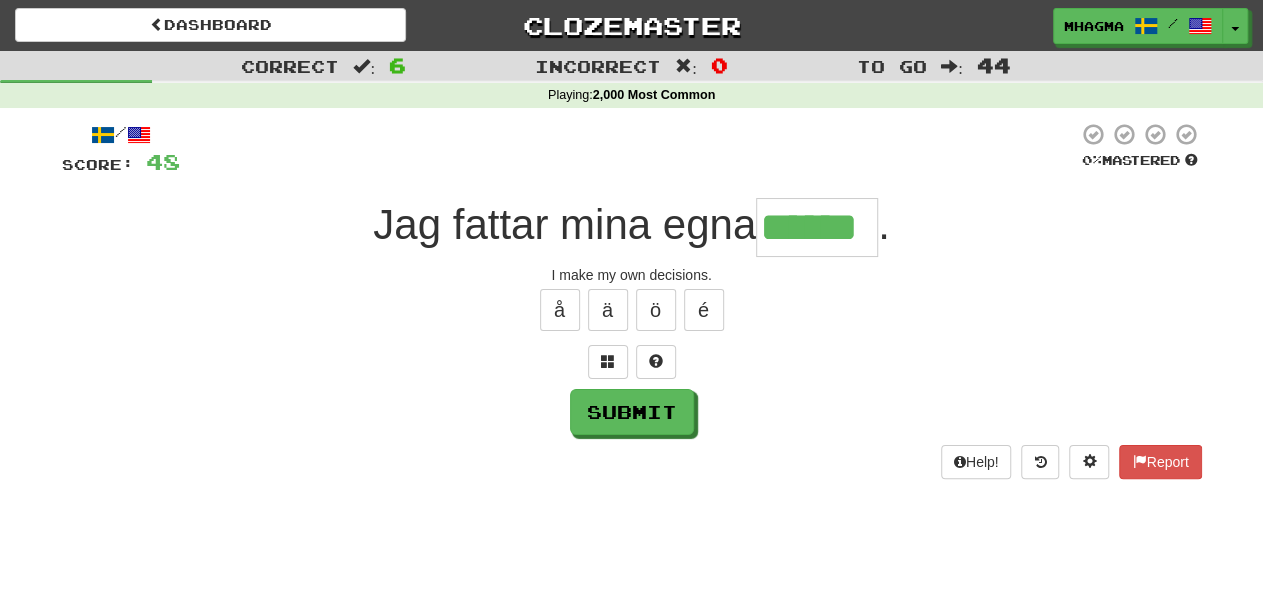 type on "******" 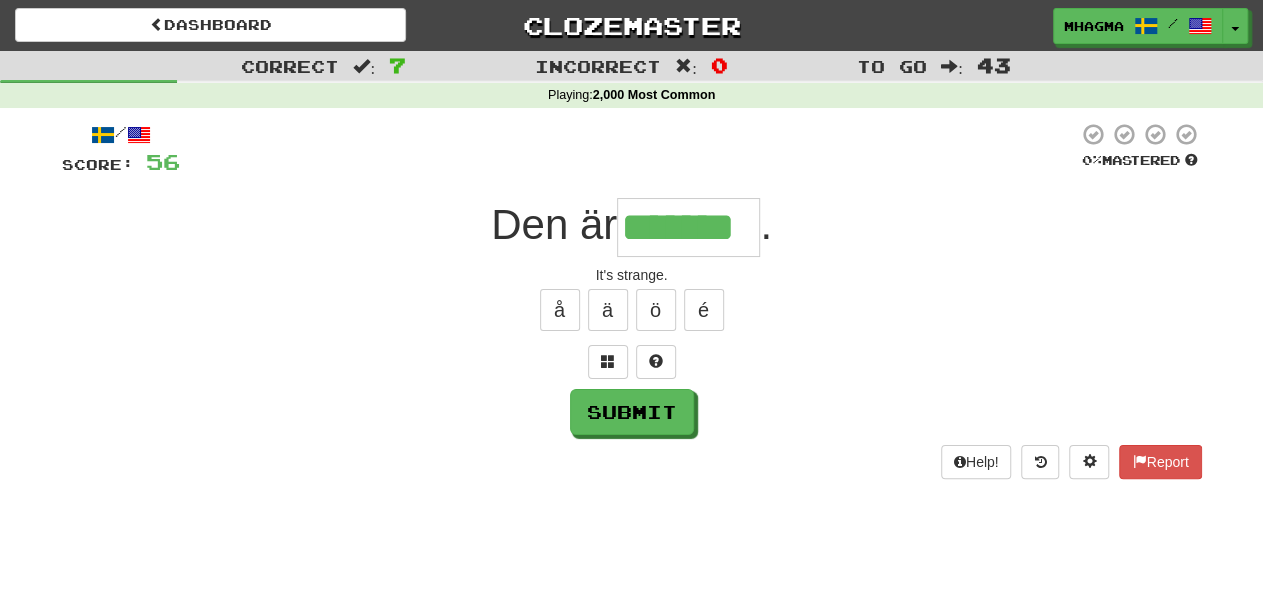 type on "*******" 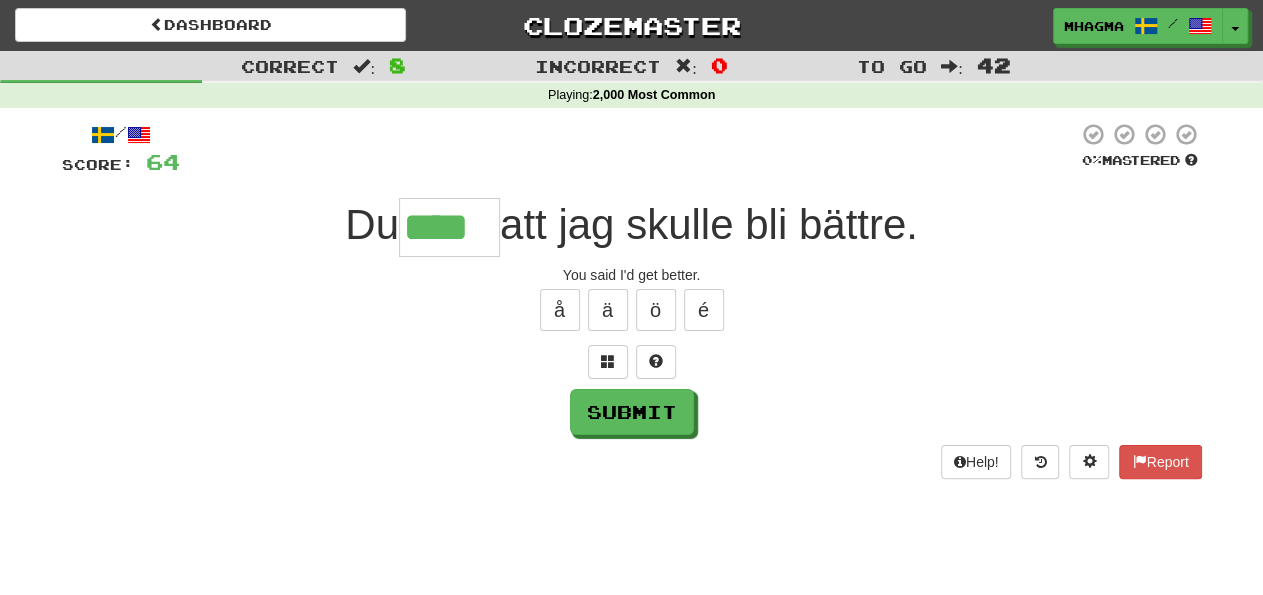 type on "****" 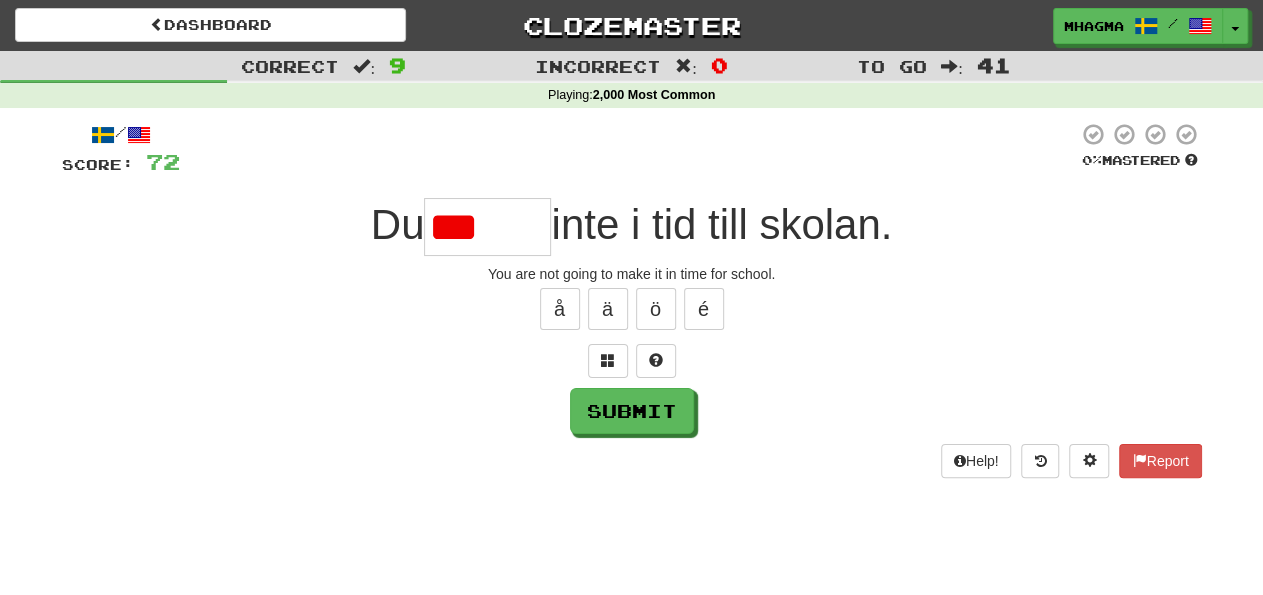 scroll, scrollTop: 0, scrollLeft: 0, axis: both 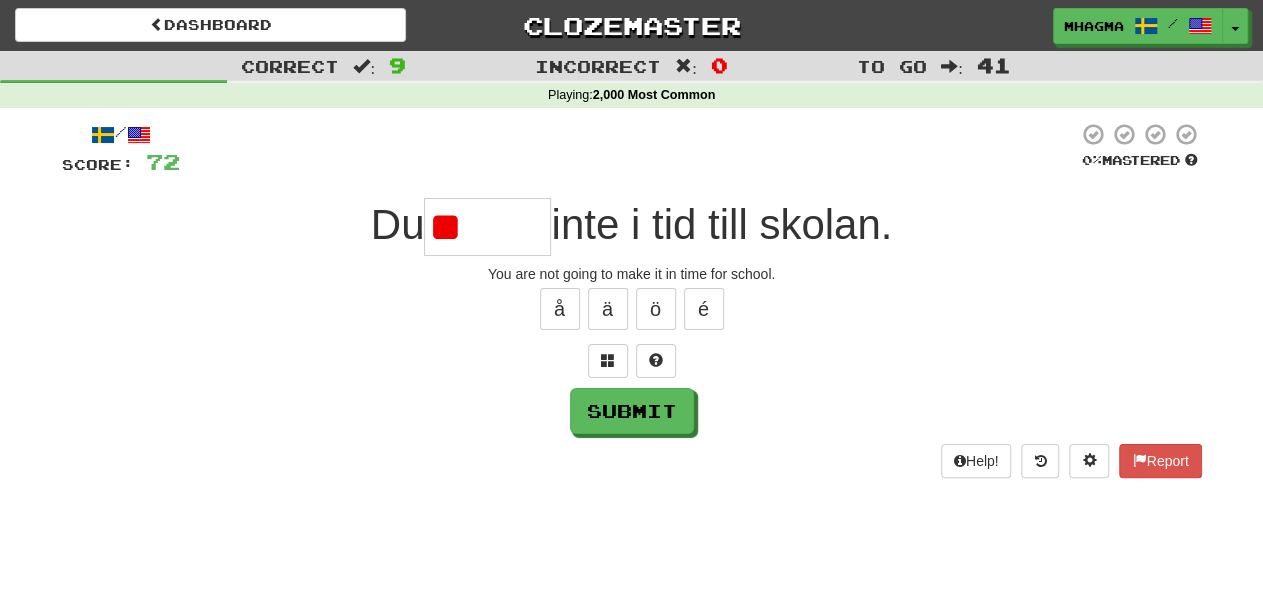 type on "*" 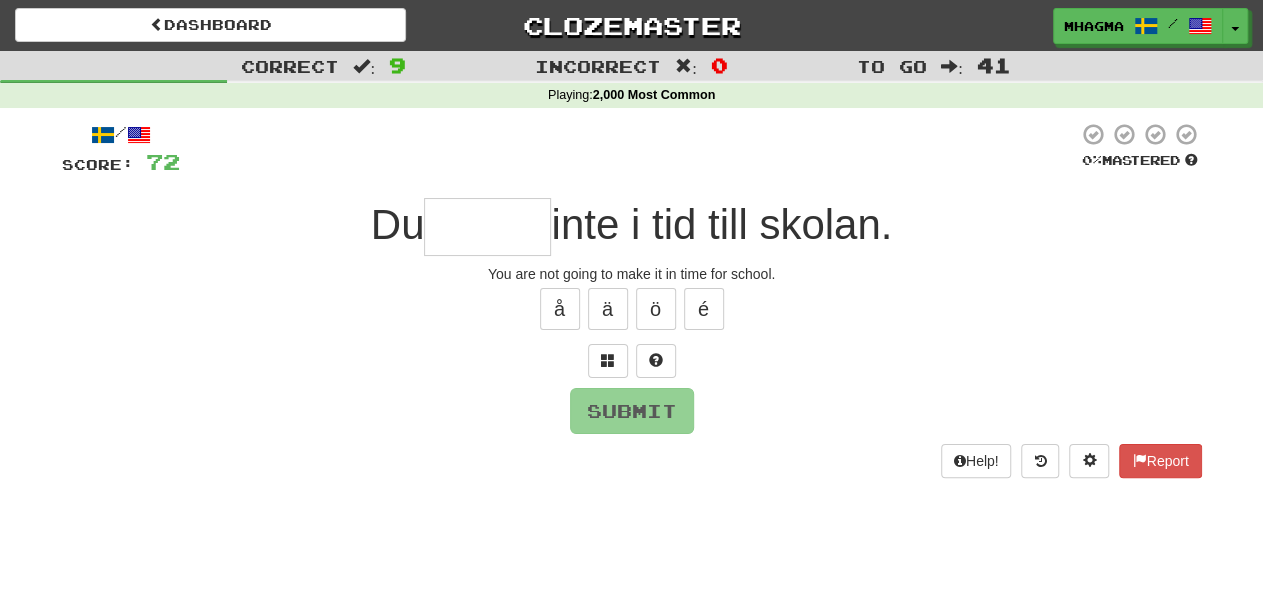 type on "*" 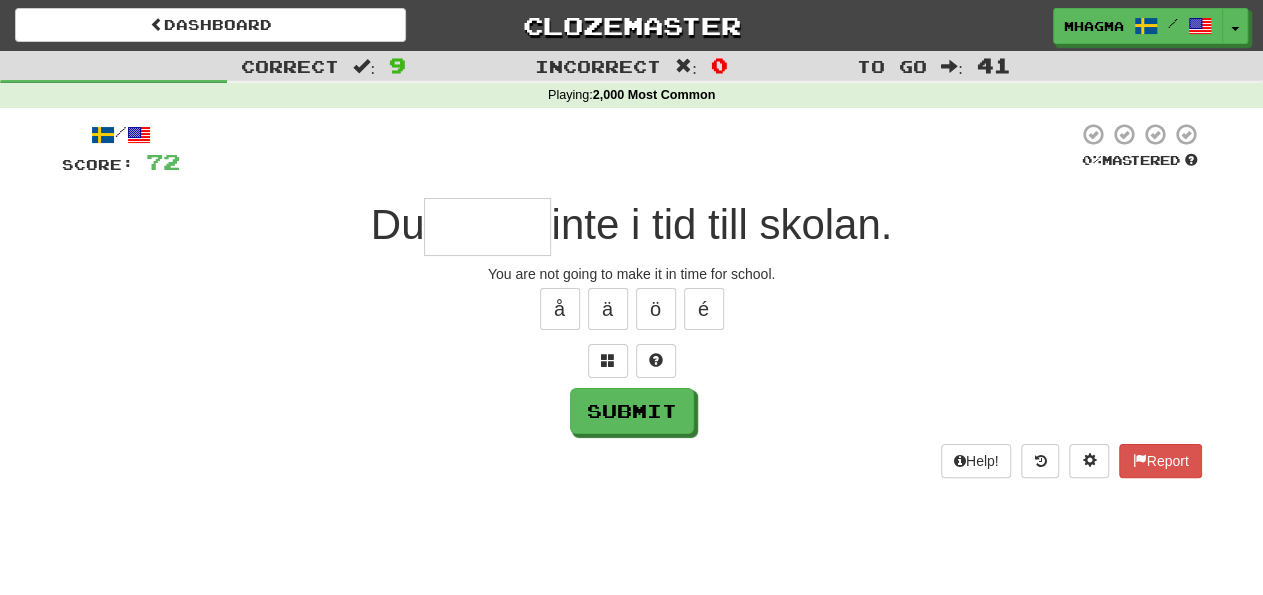 type on "*" 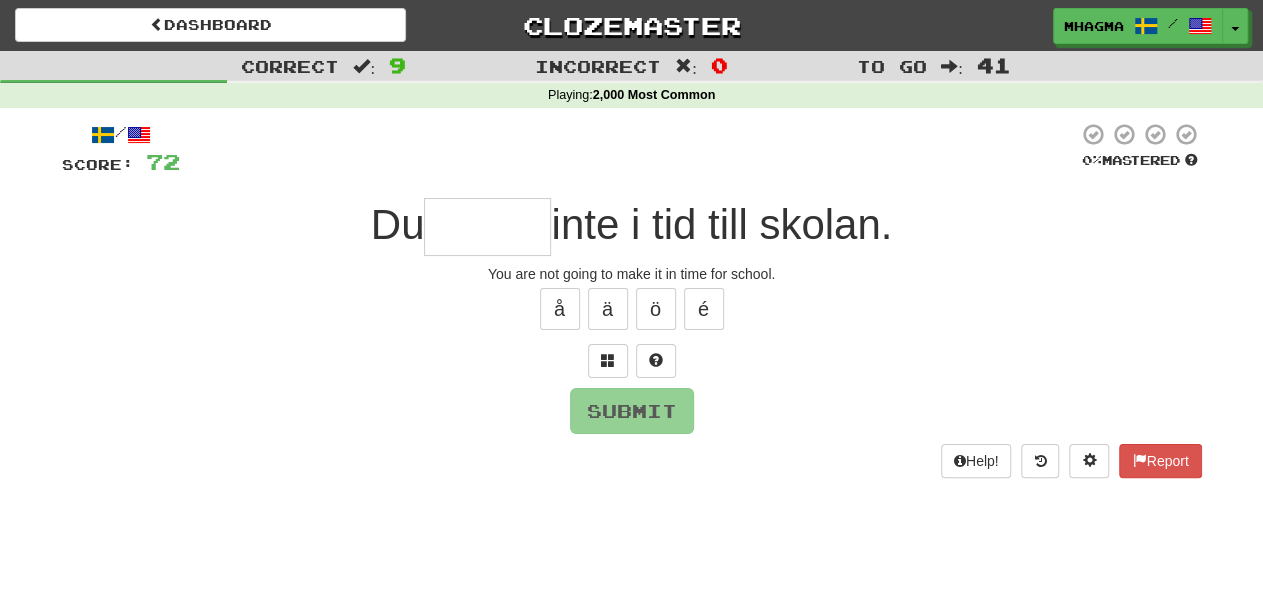 type on "******" 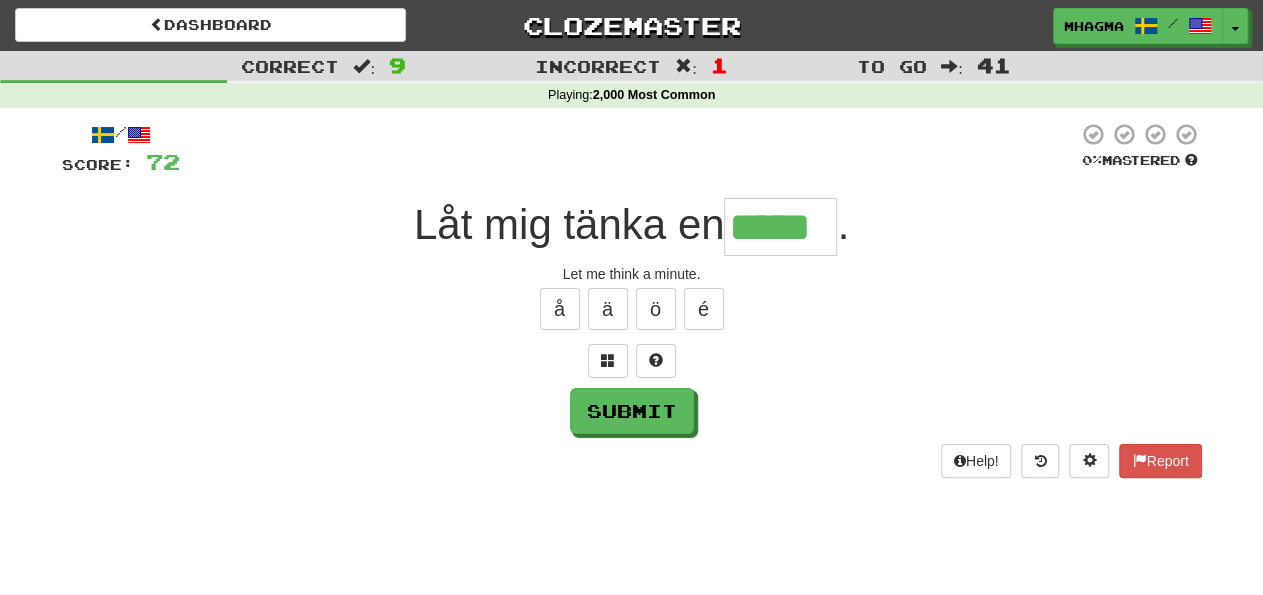 type on "*****" 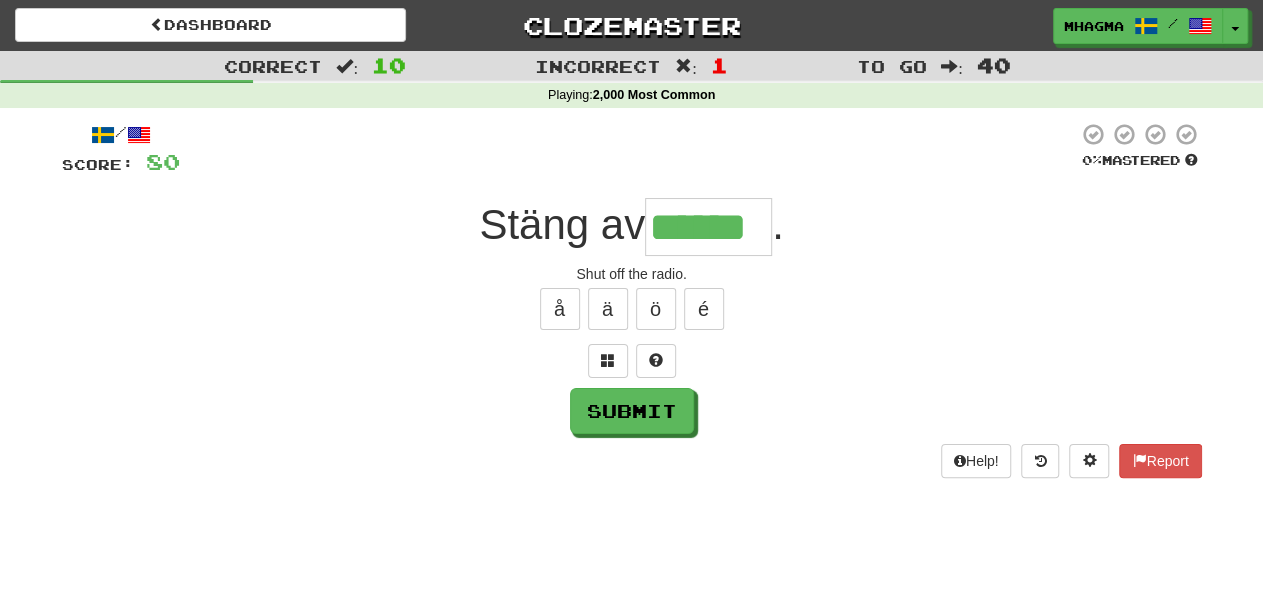 type on "******" 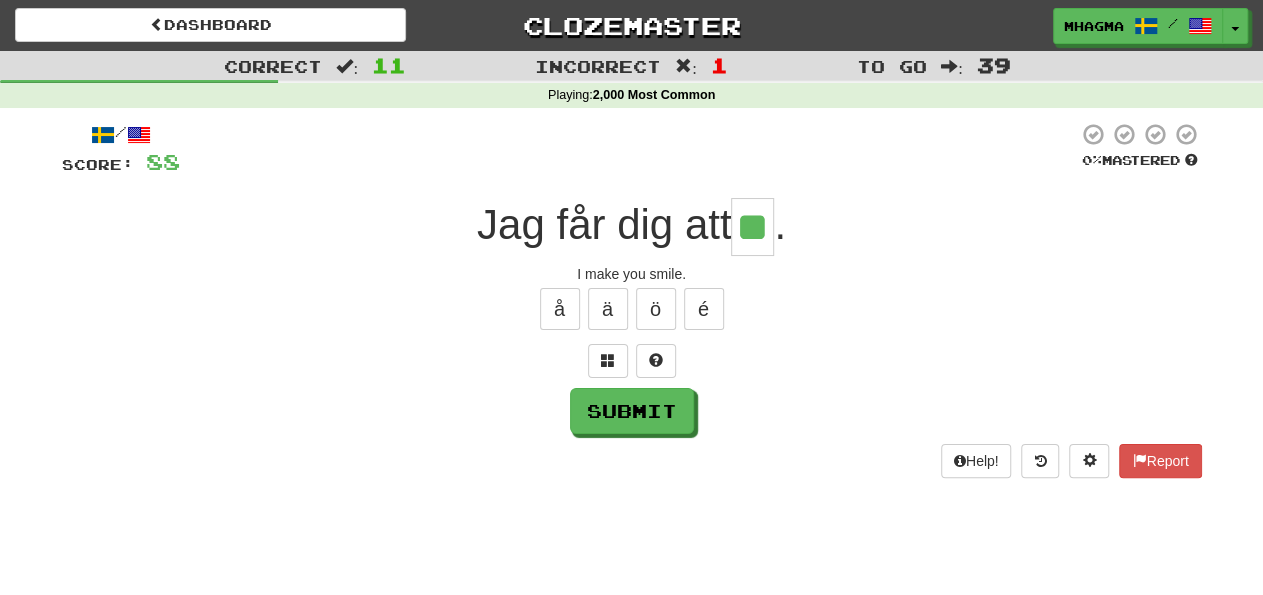 type on "**" 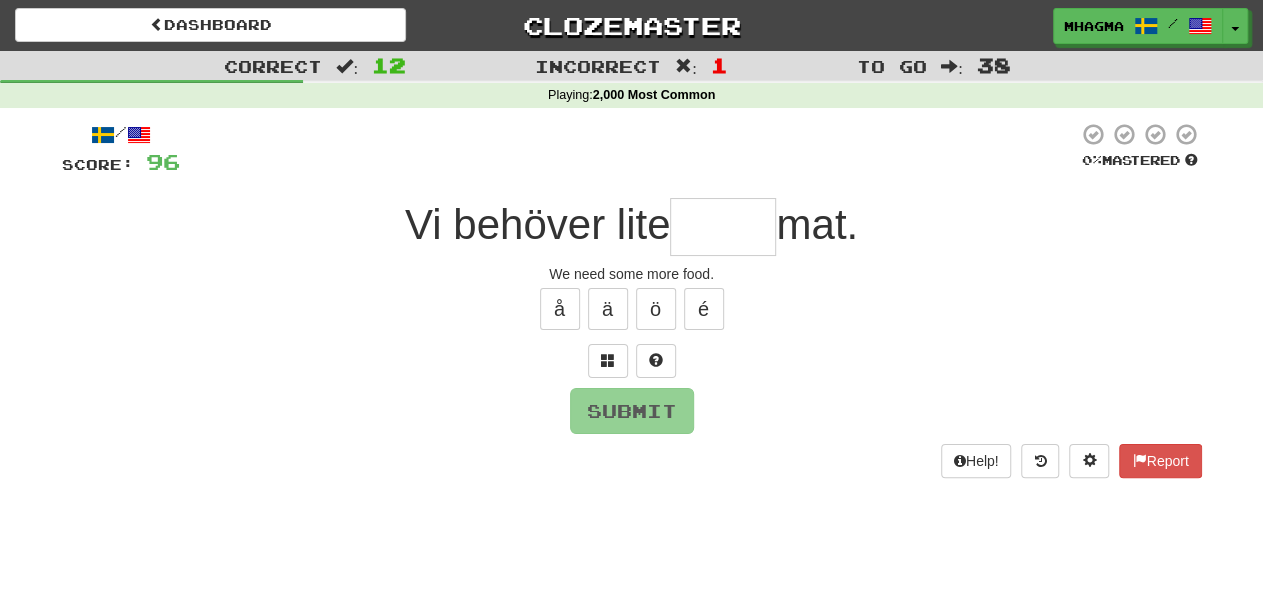 type on "****" 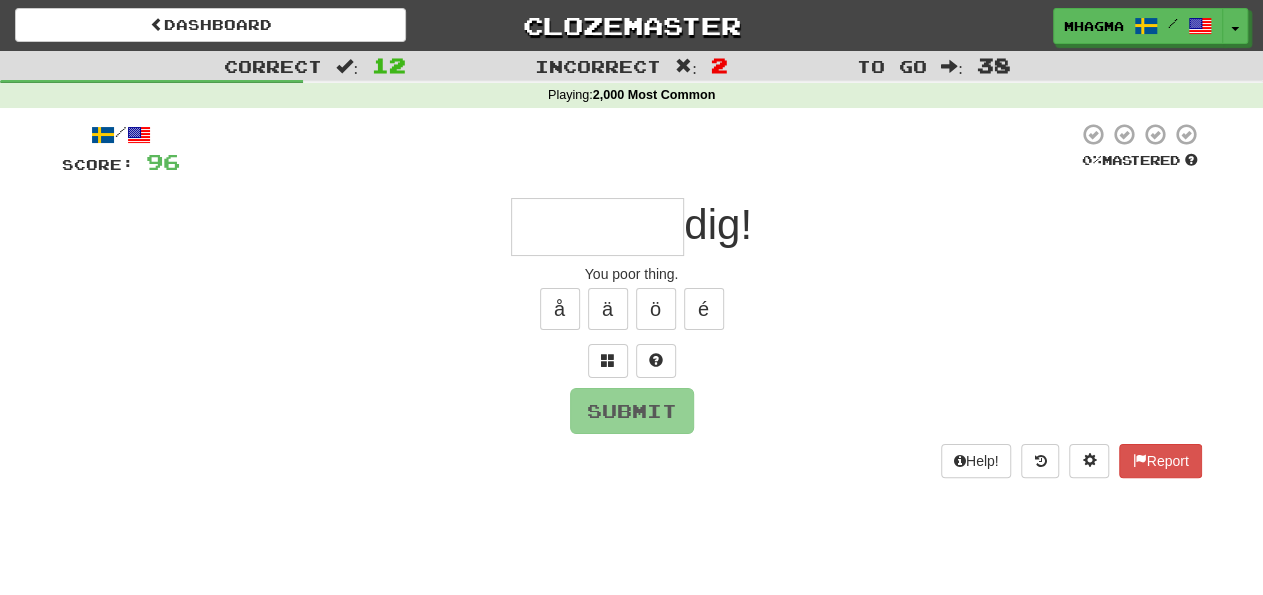 type on "********" 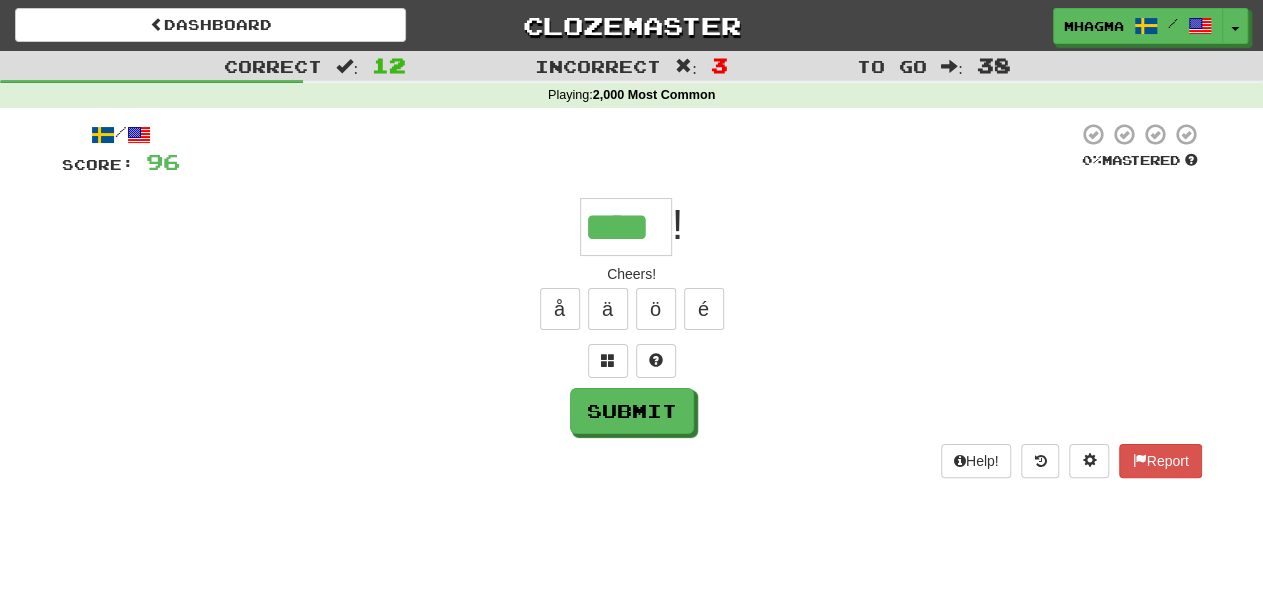 type on "****" 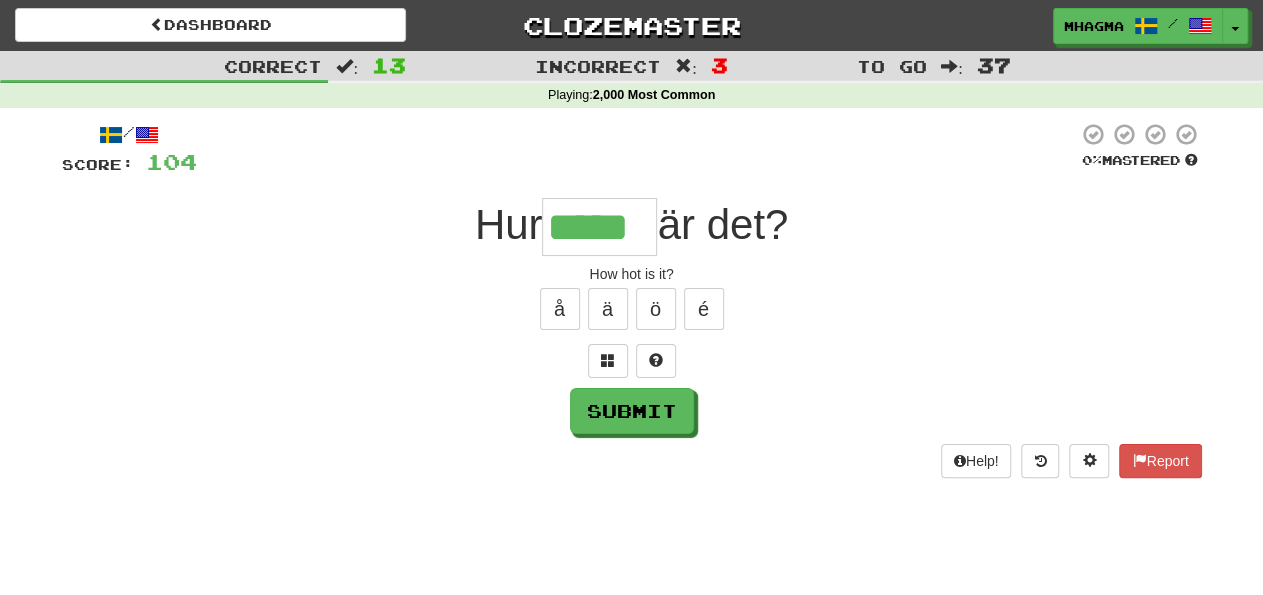 type on "*****" 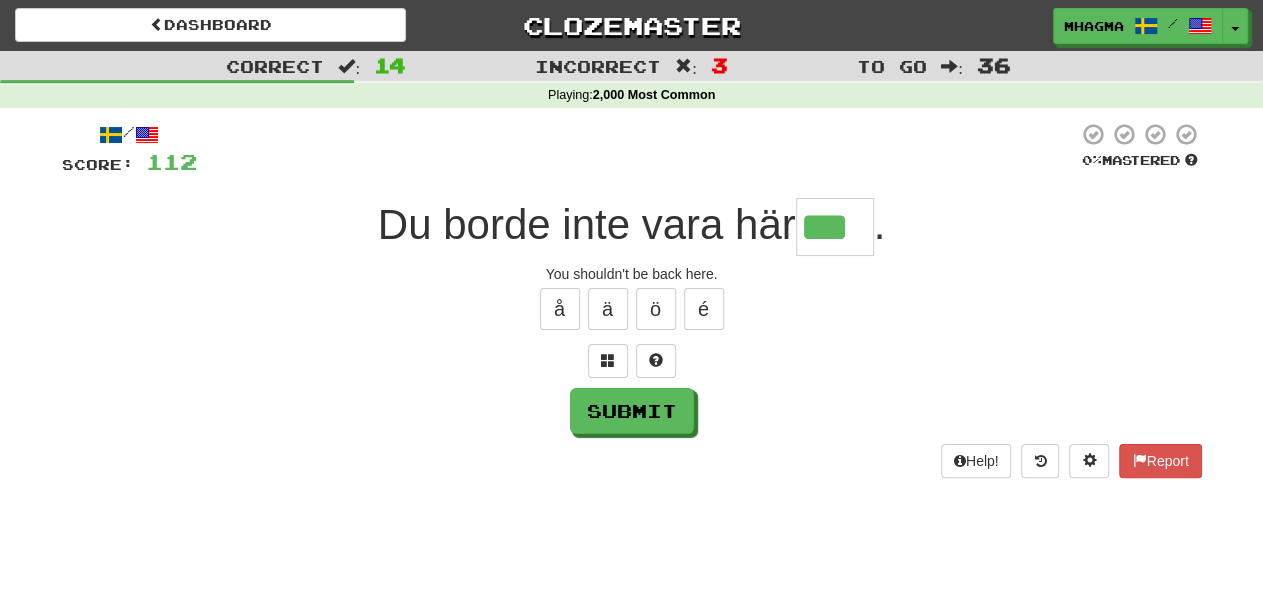 type on "***" 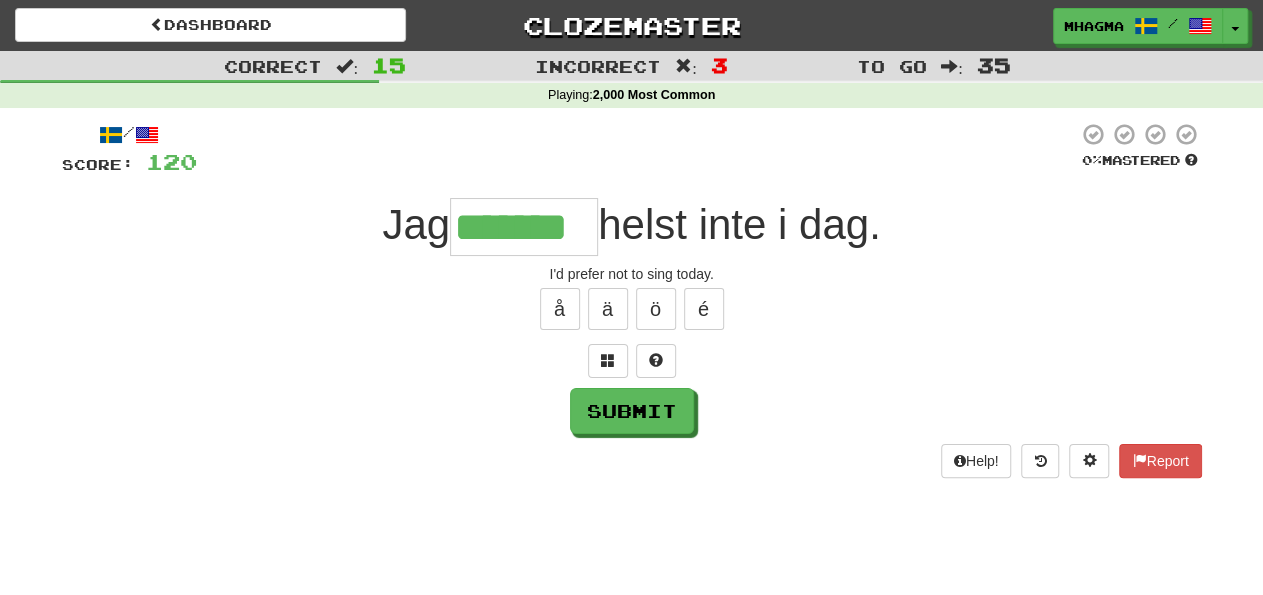 type on "*******" 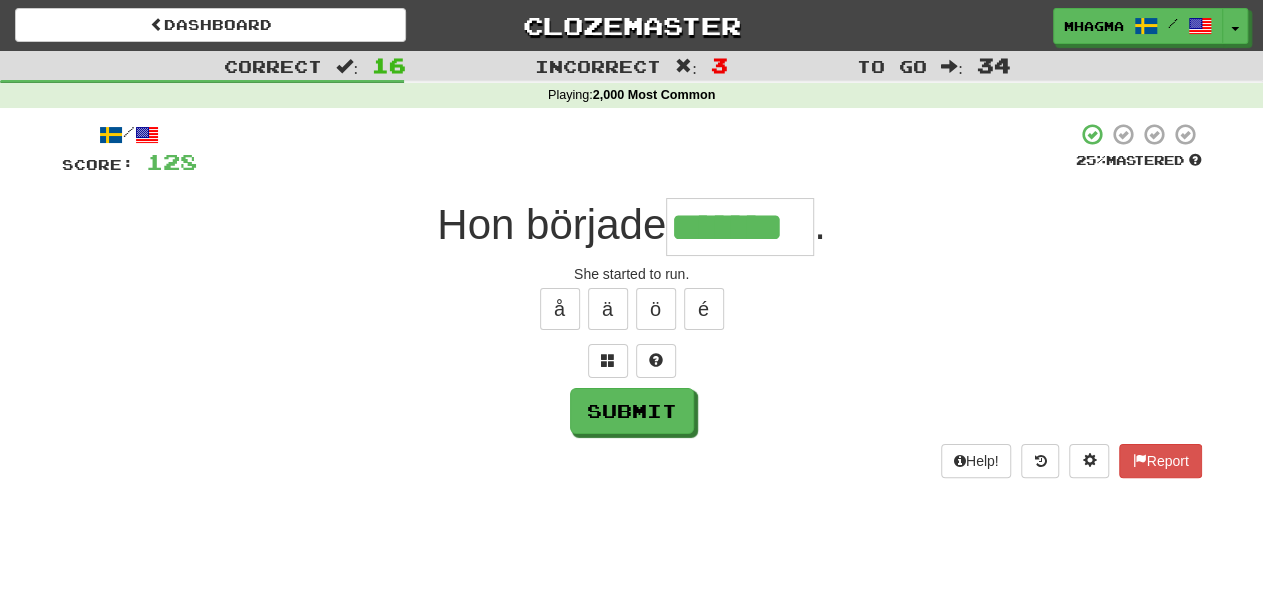 type on "*******" 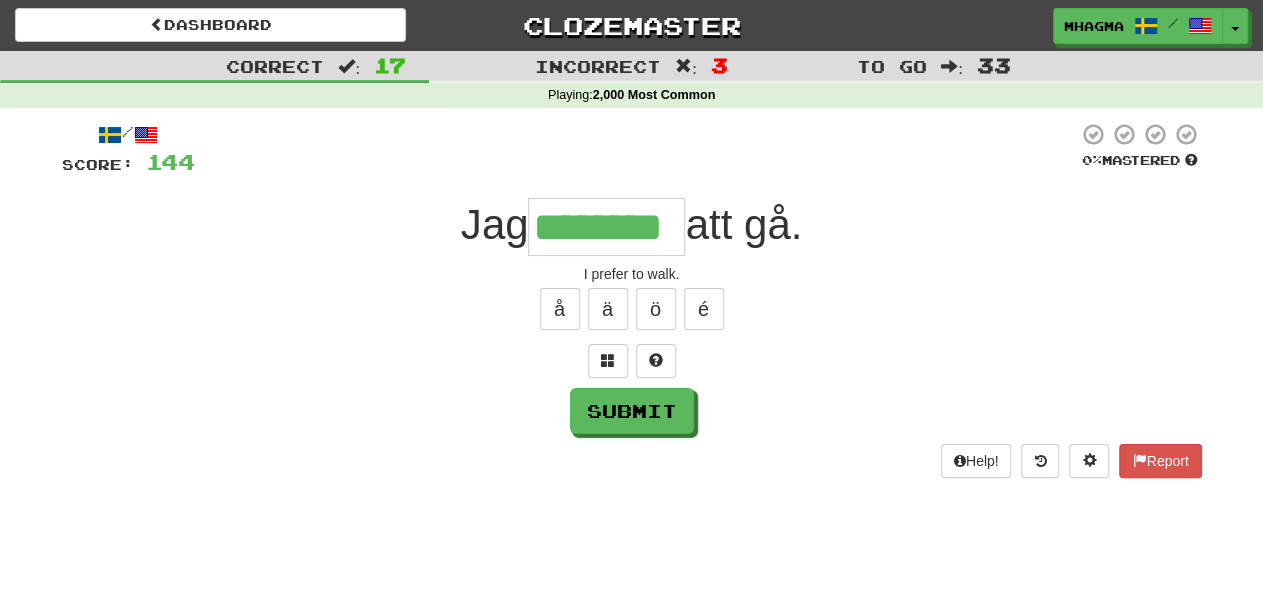type on "********" 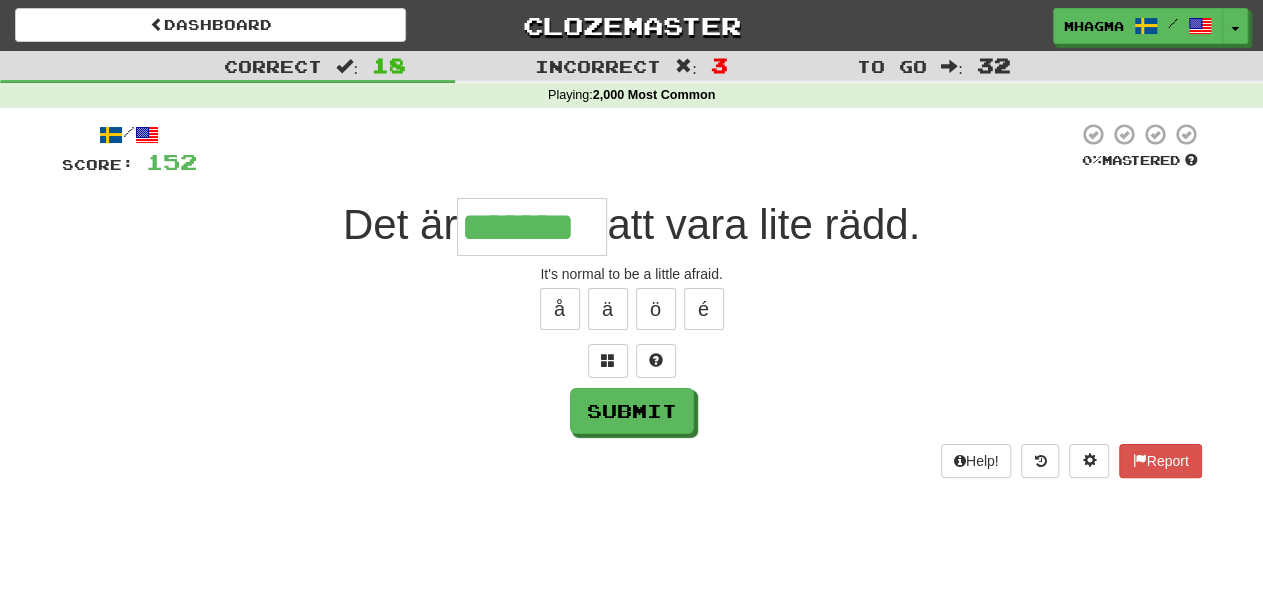 type on "*******" 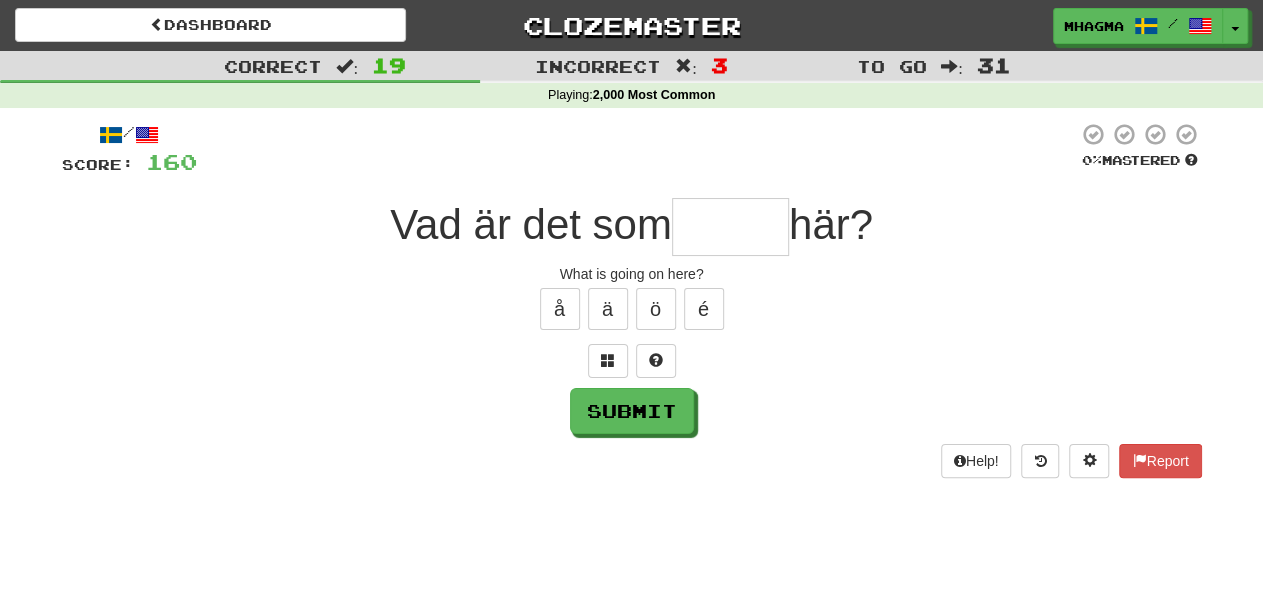 type on "*" 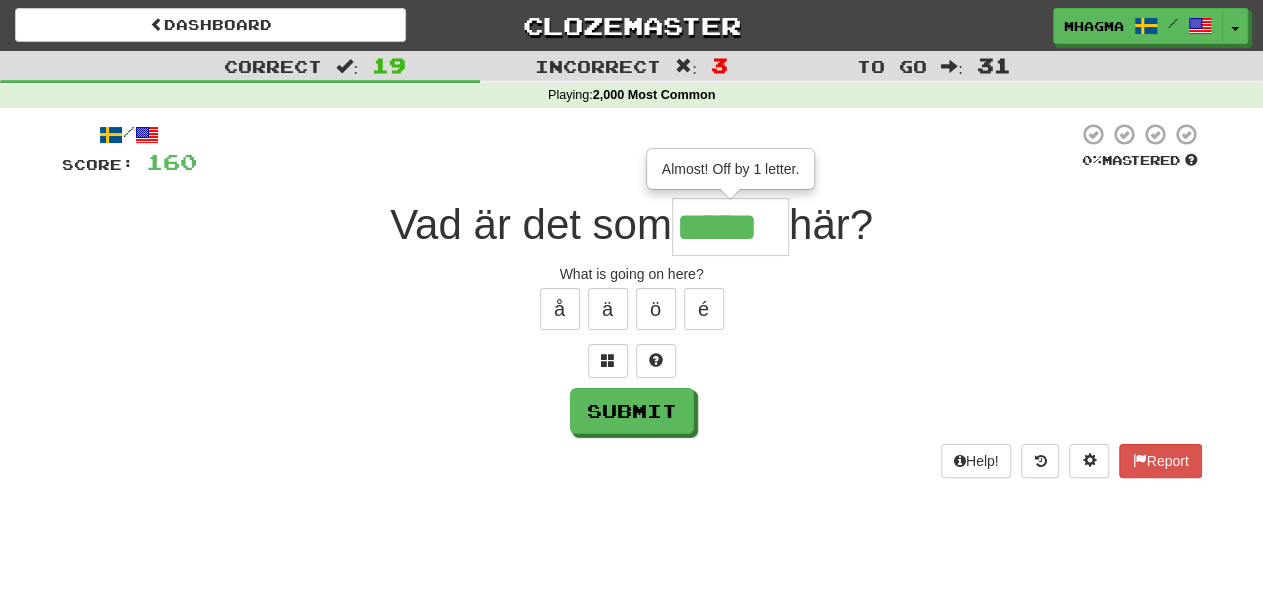 type on "*****" 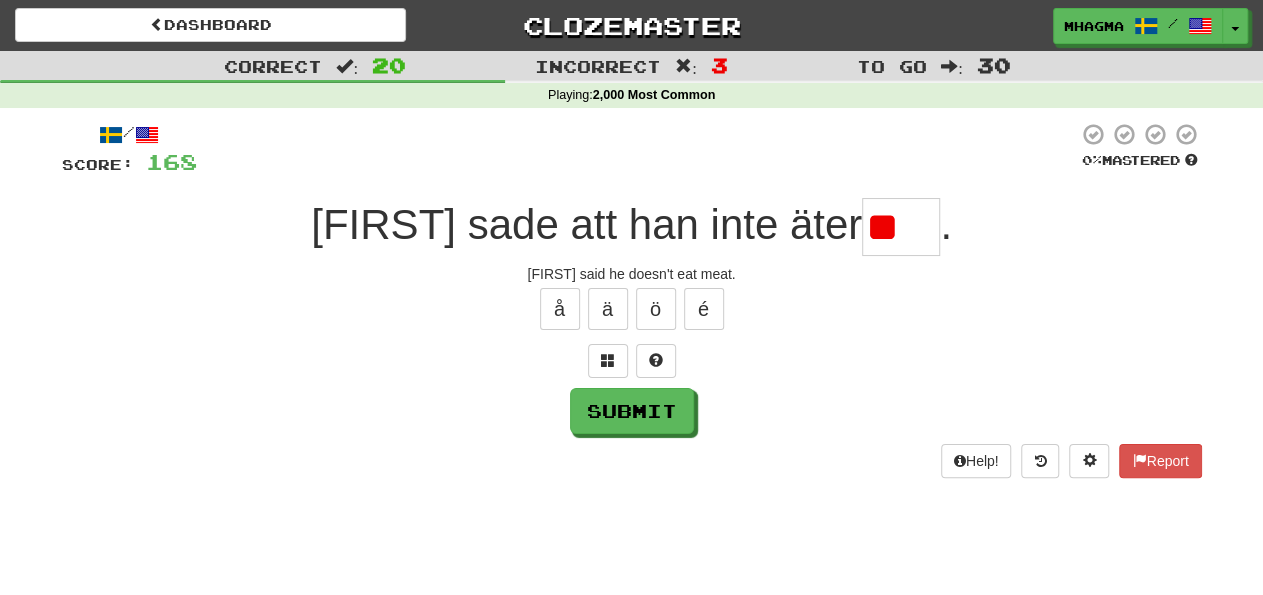 type on "*" 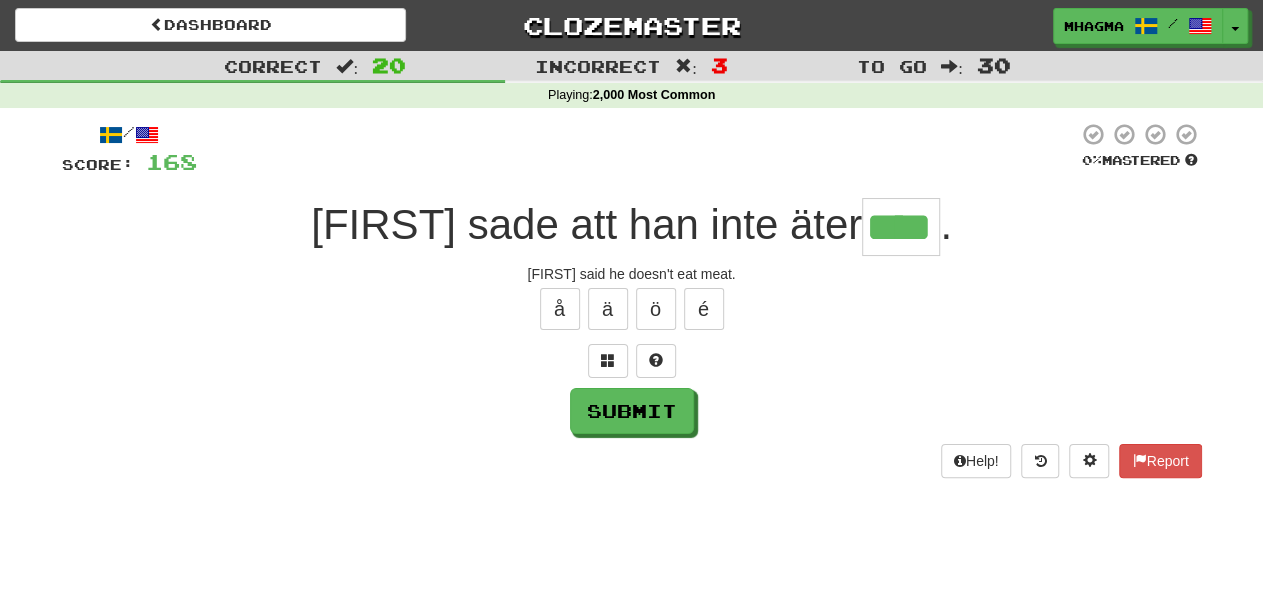 type on "****" 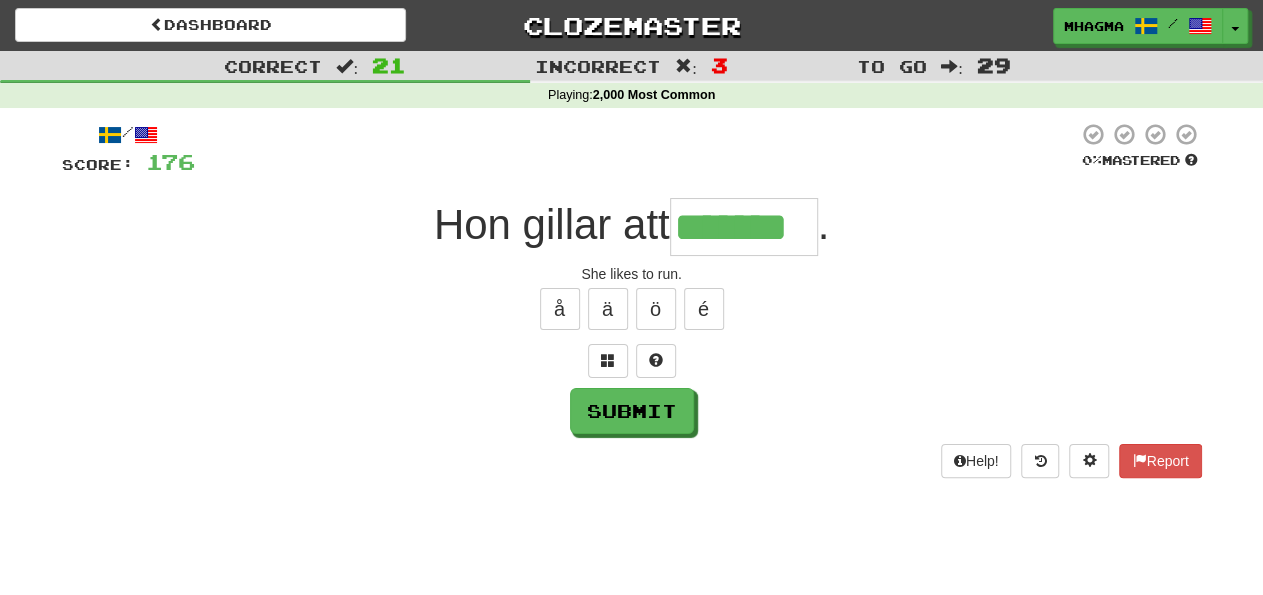 type on "*******" 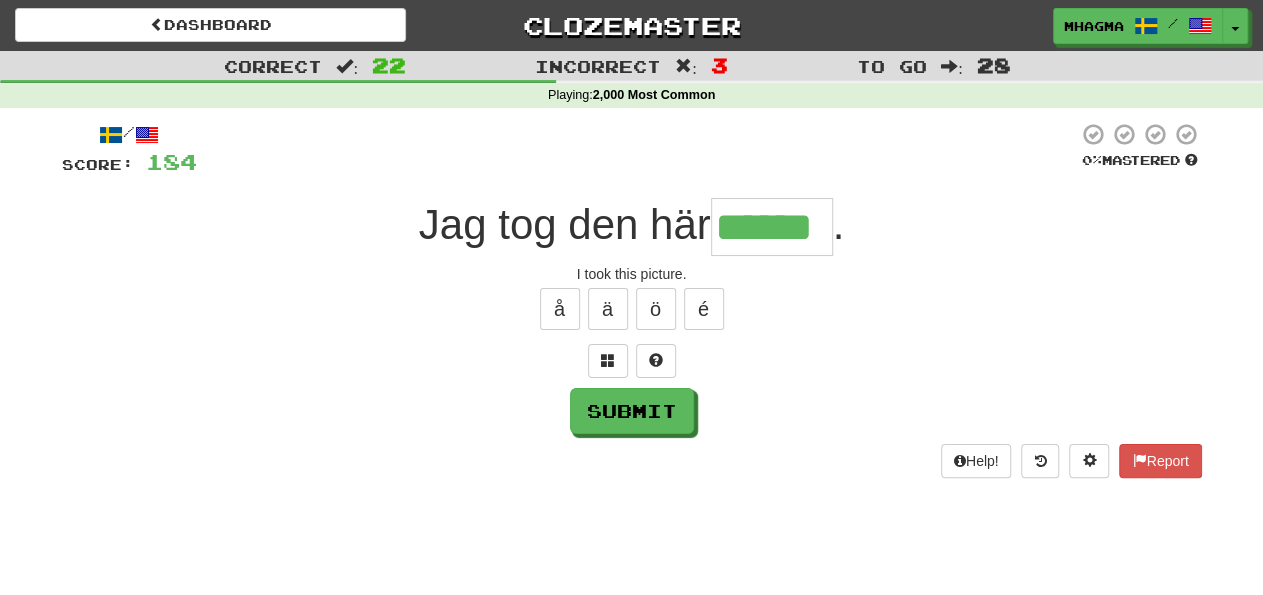 type on "******" 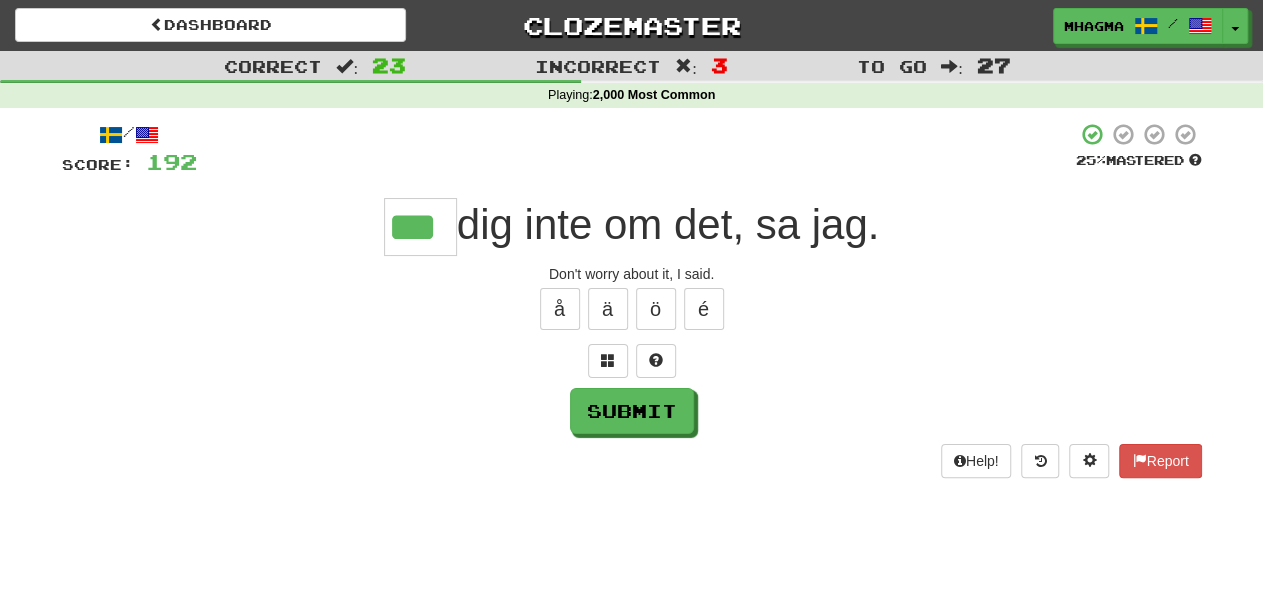 type on "***" 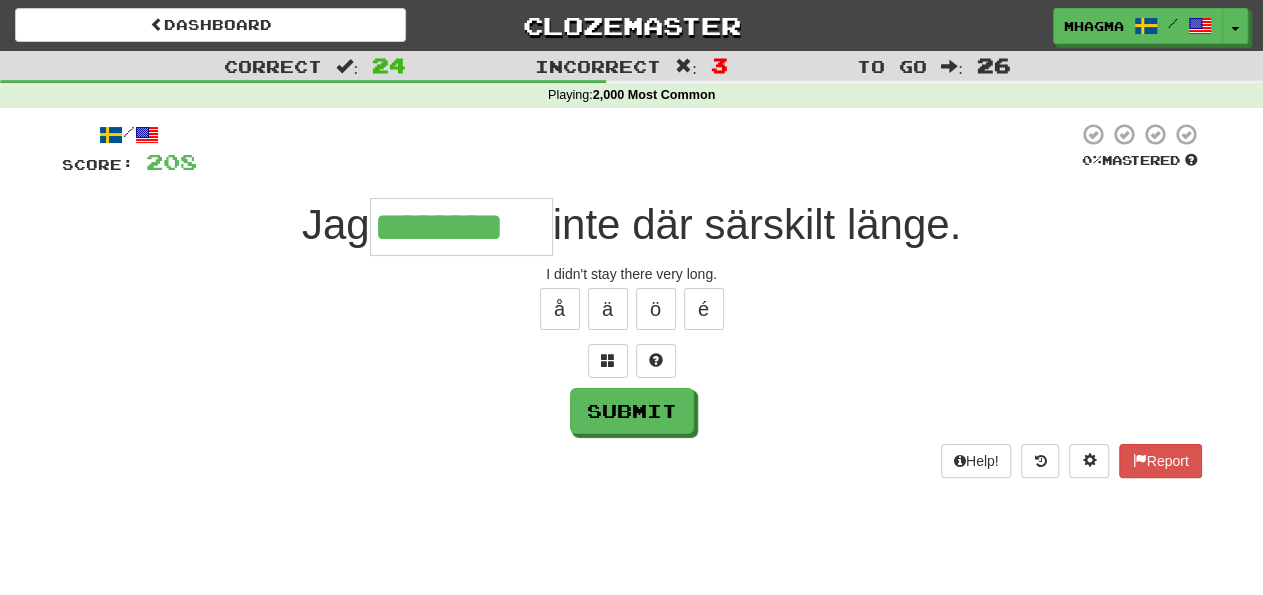 type on "********" 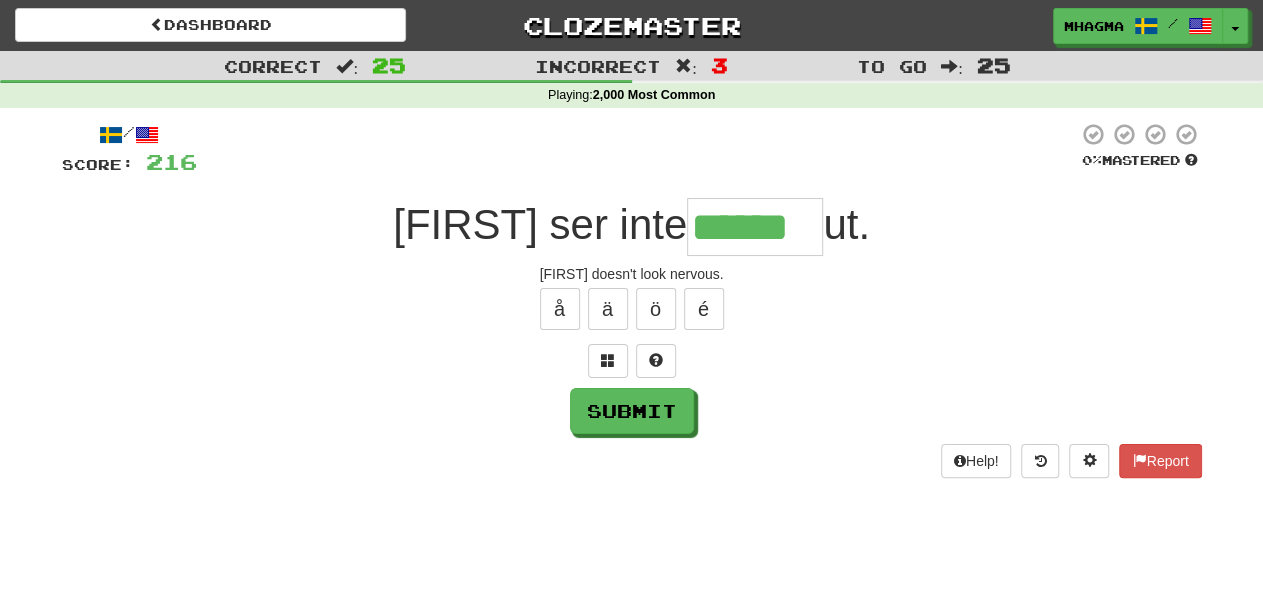 type on "******" 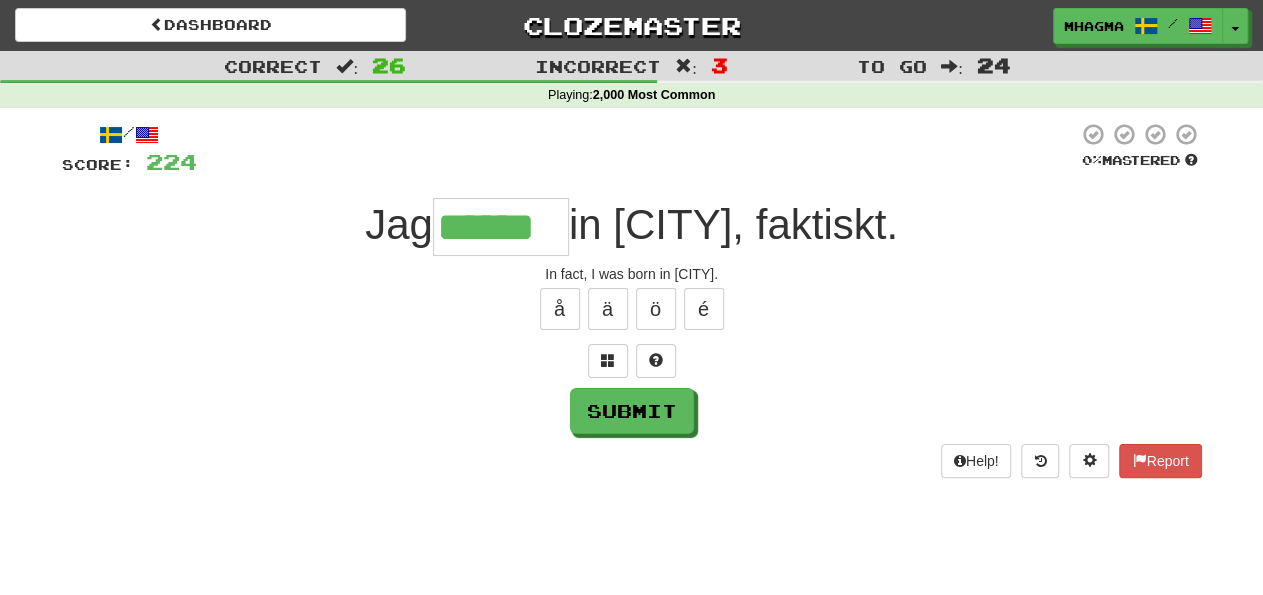 type on "******" 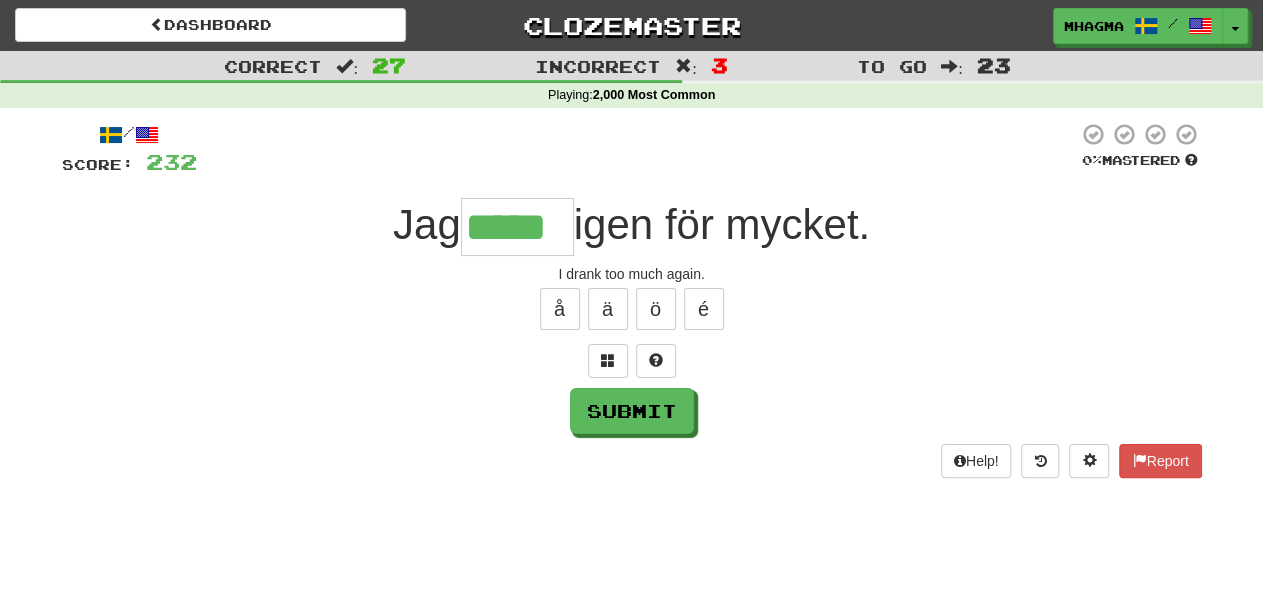 type on "*****" 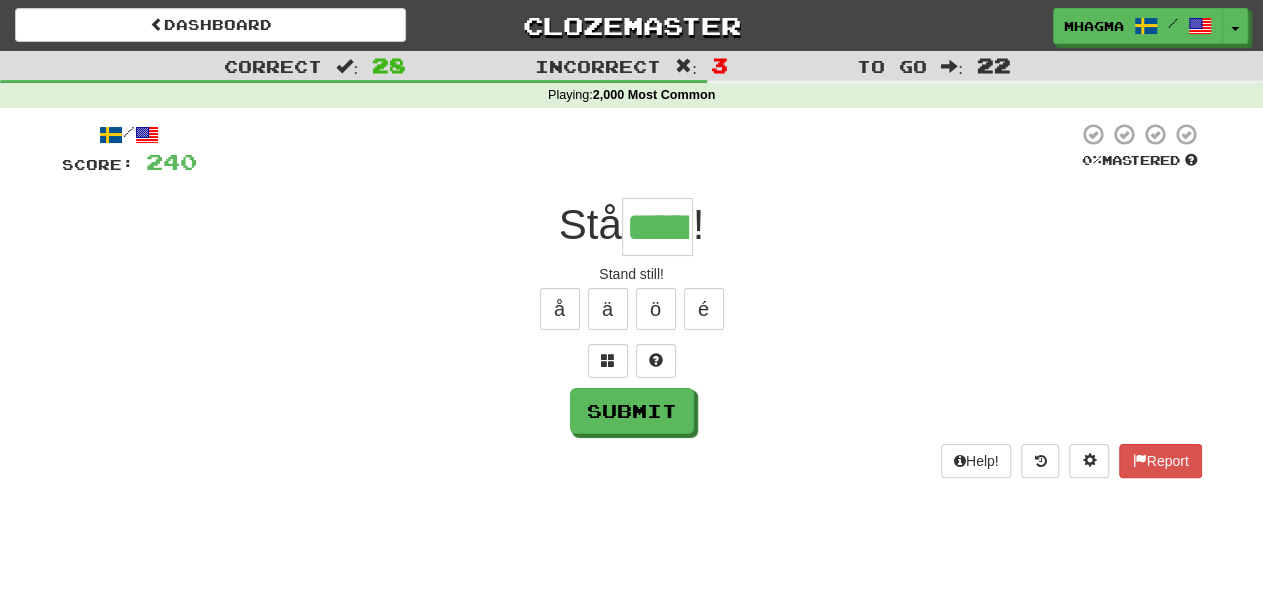 type on "*****" 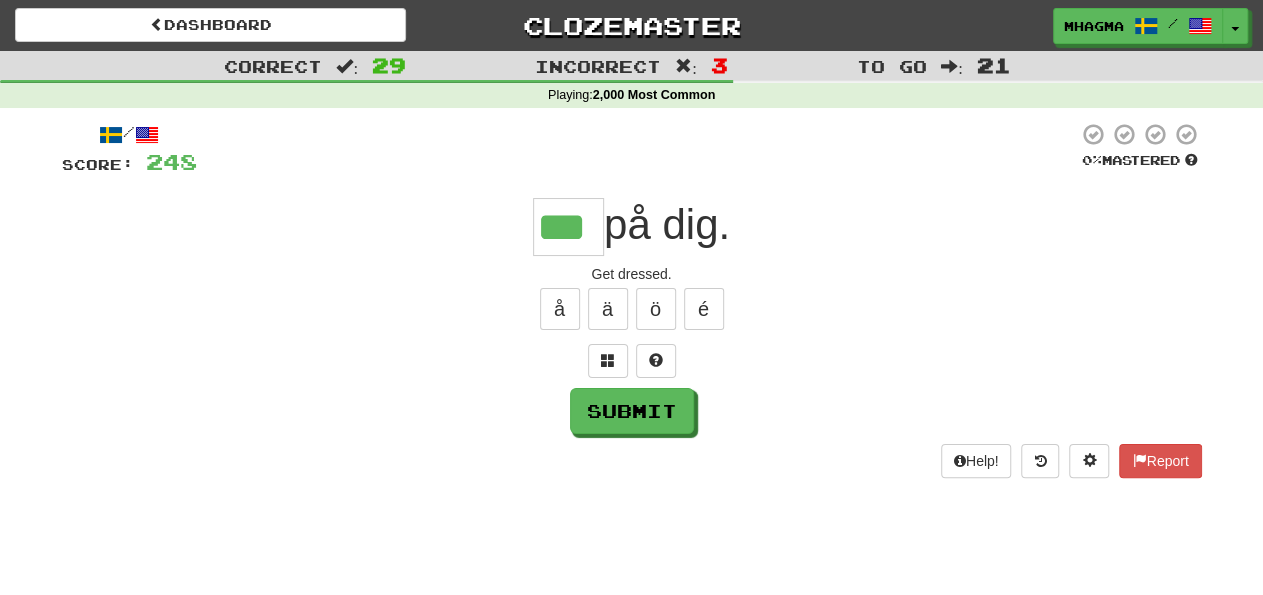 type on "***" 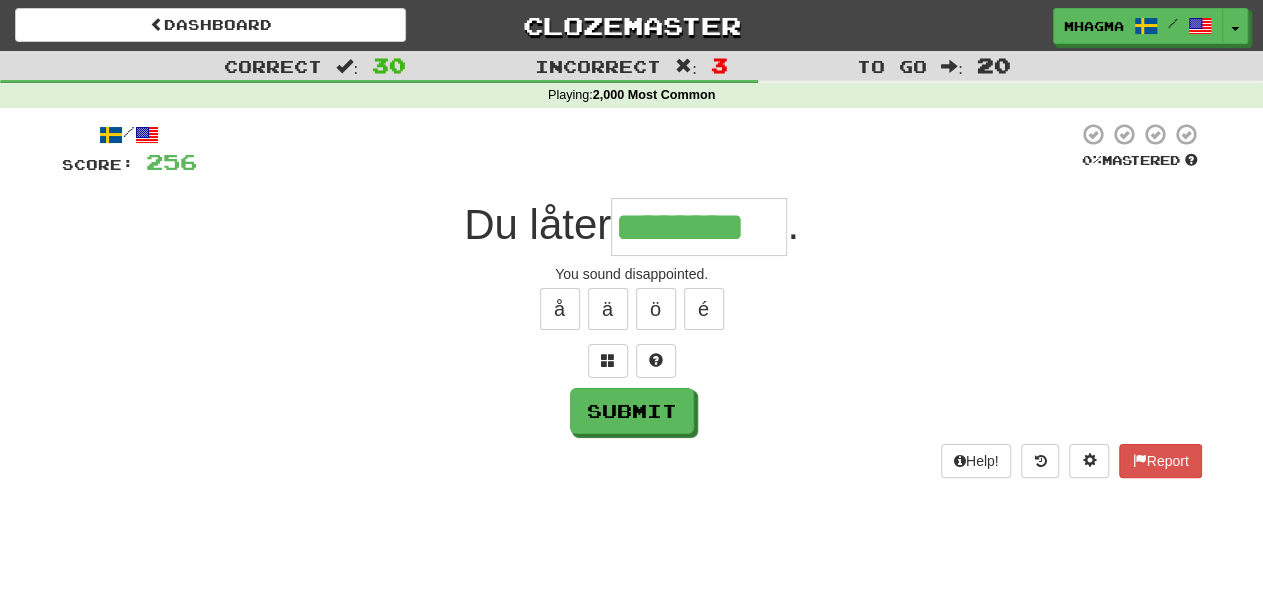 type on "********" 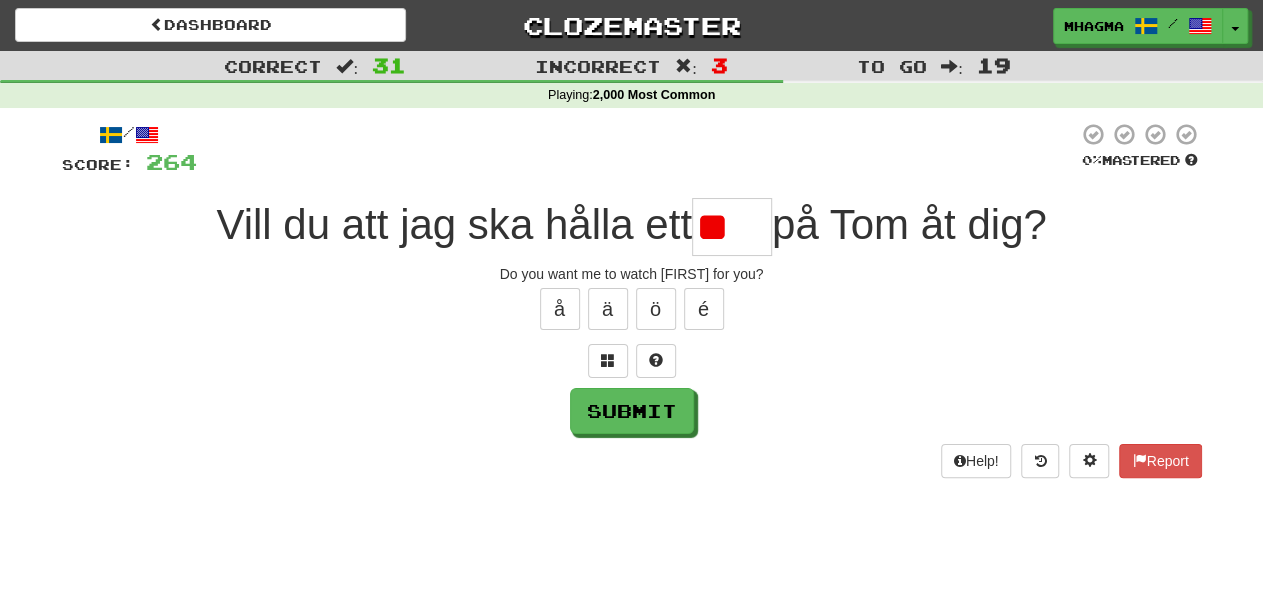 type on "*" 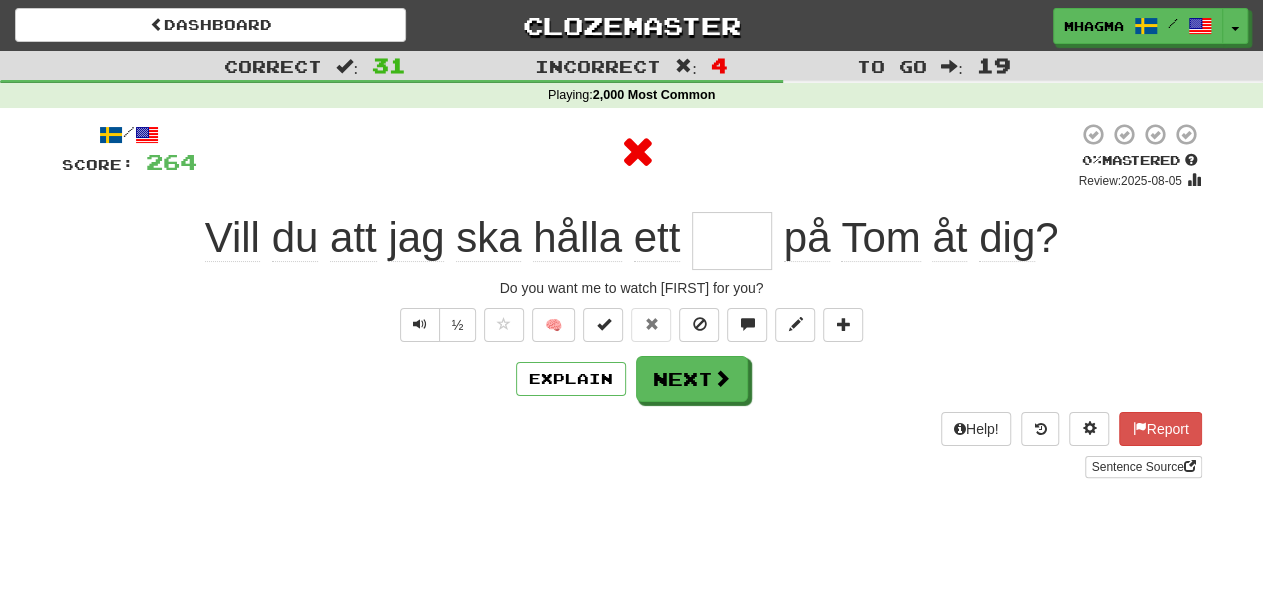 type on "***" 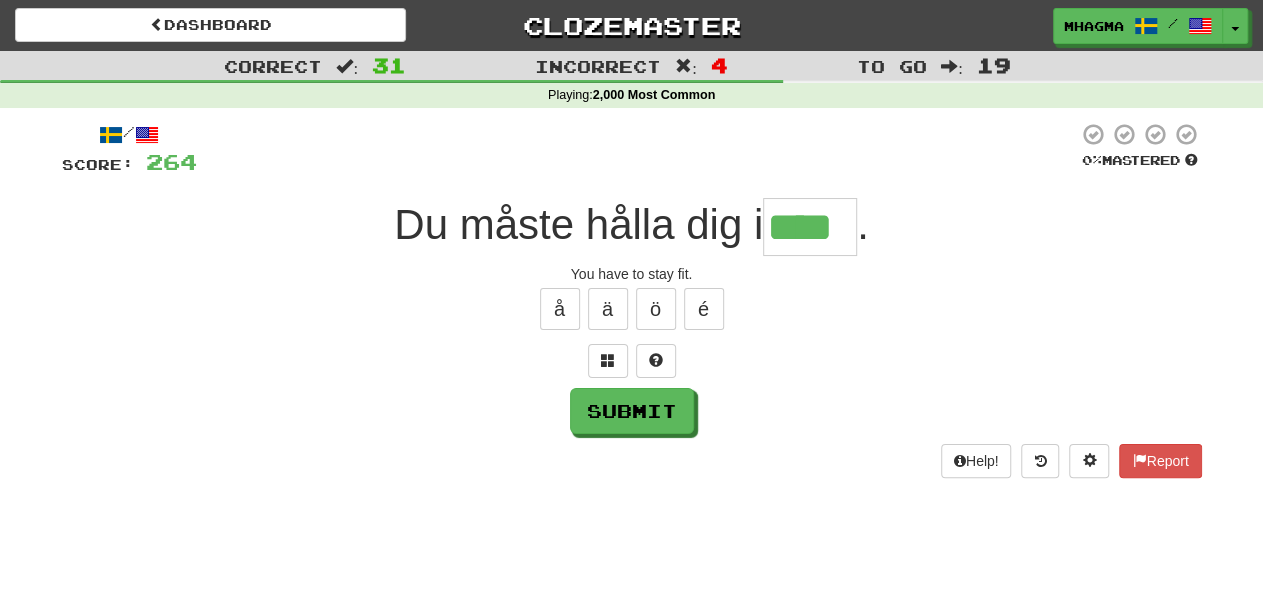 type on "****" 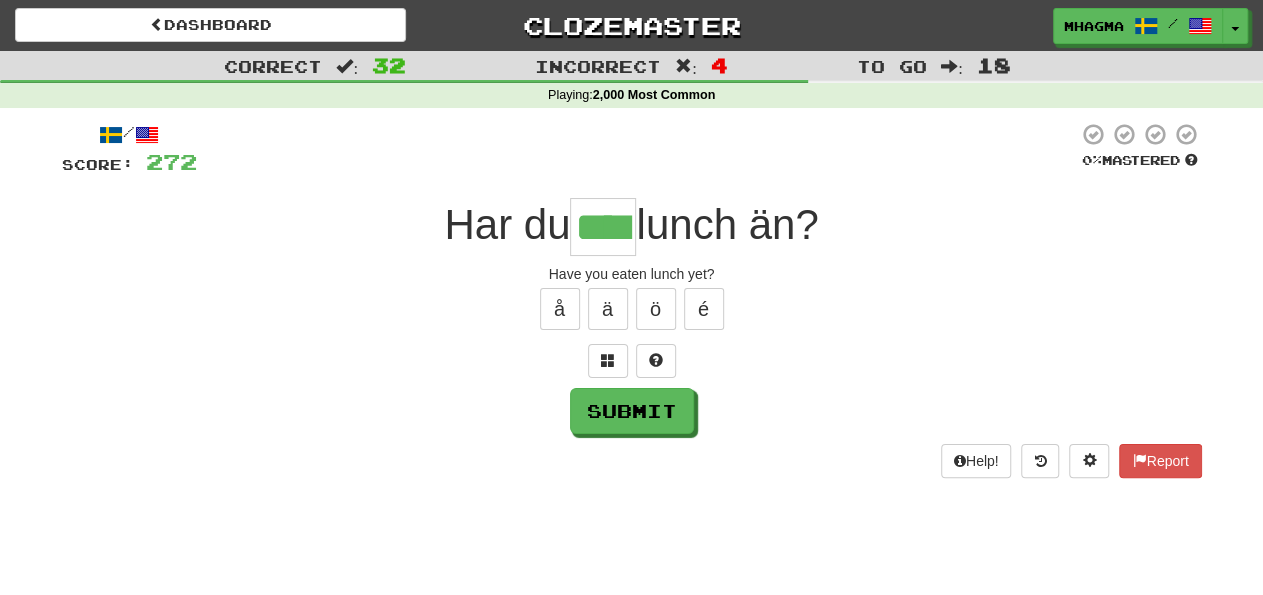 type on "****" 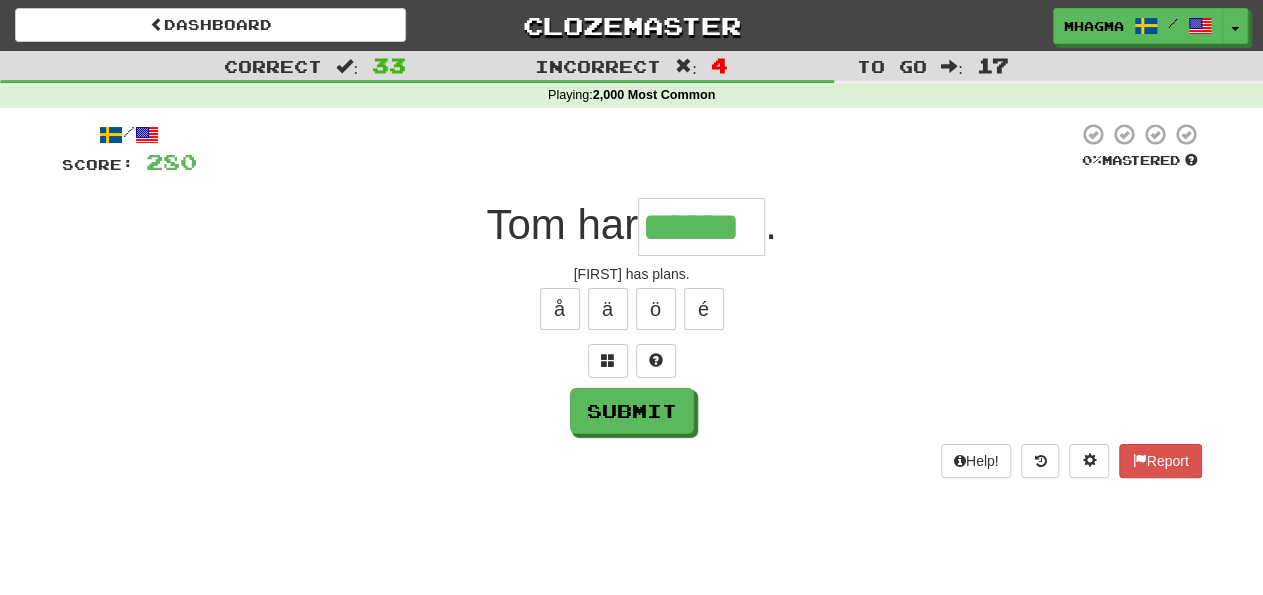 type on "******" 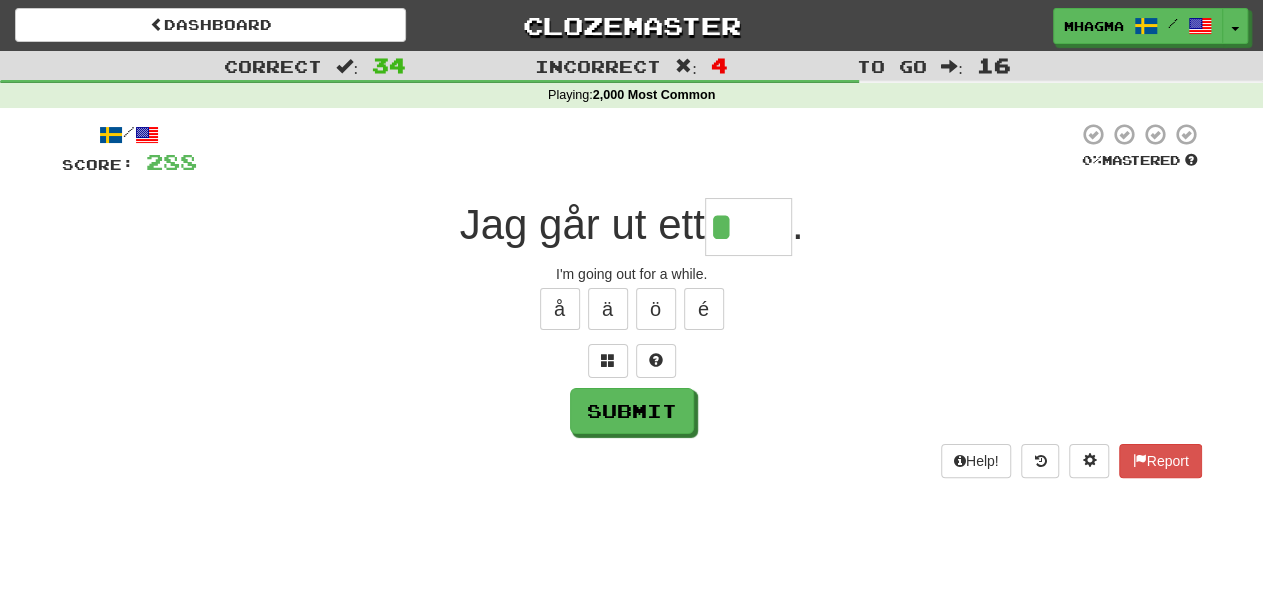 type on "****" 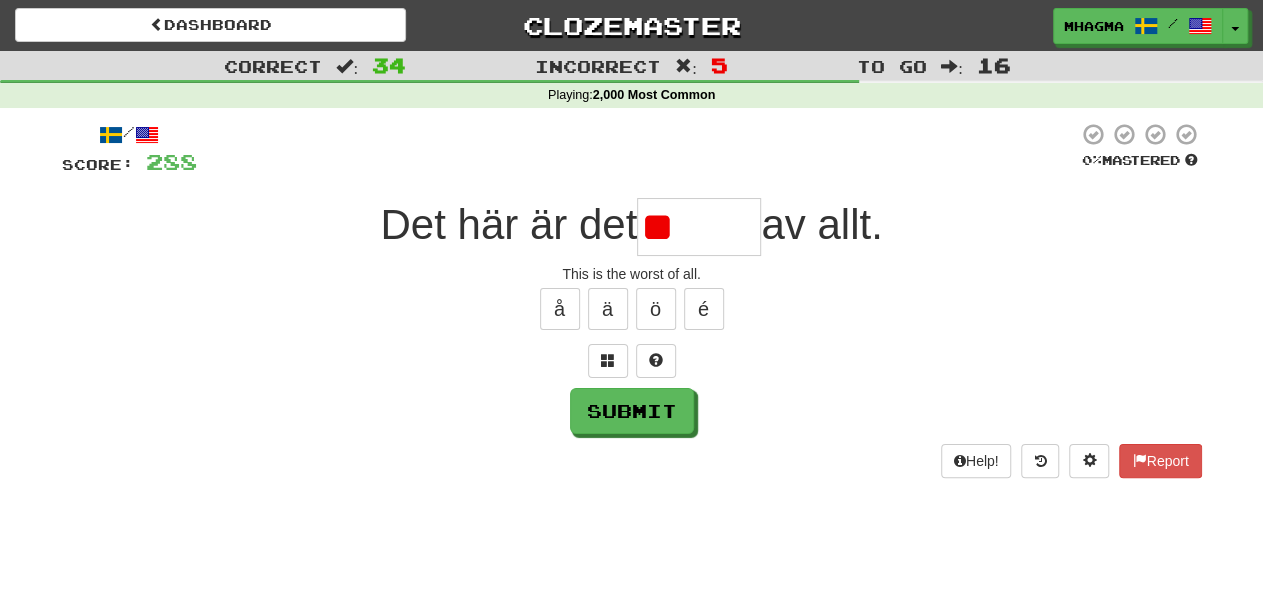 type on "*" 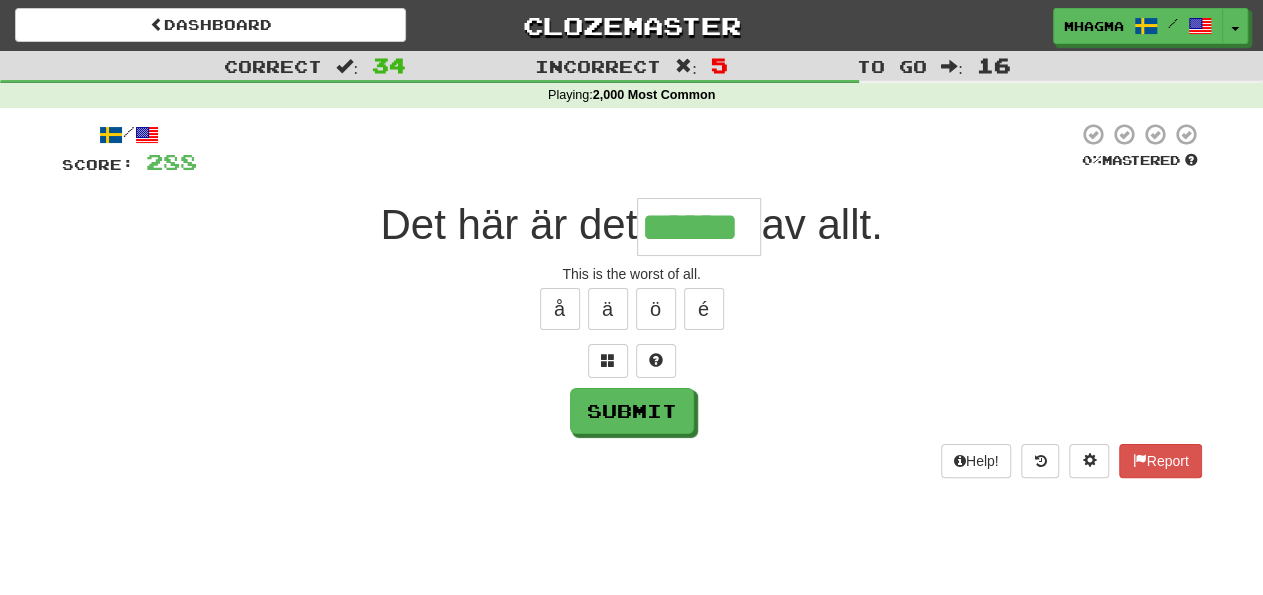 type on "******" 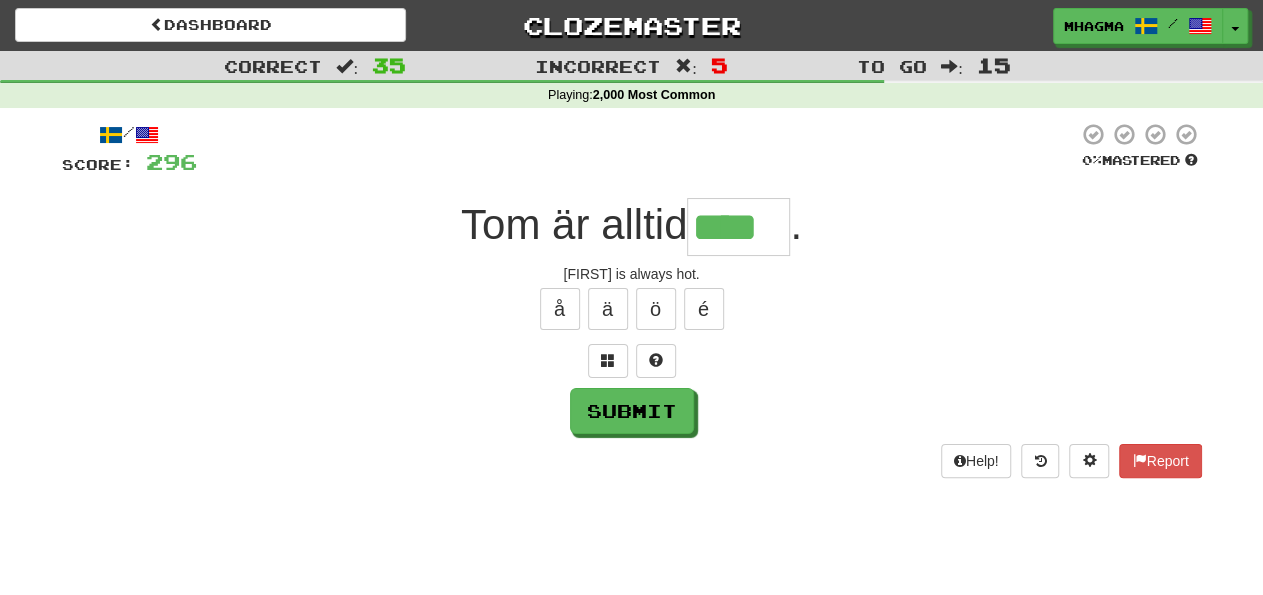 type on "****" 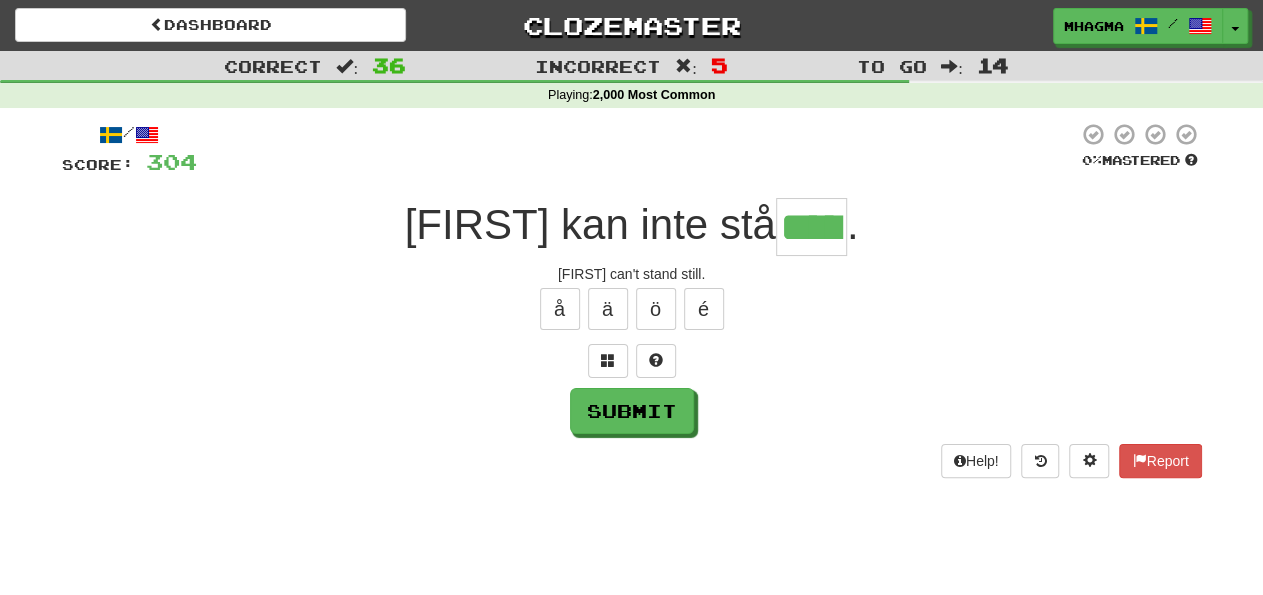 type on "*****" 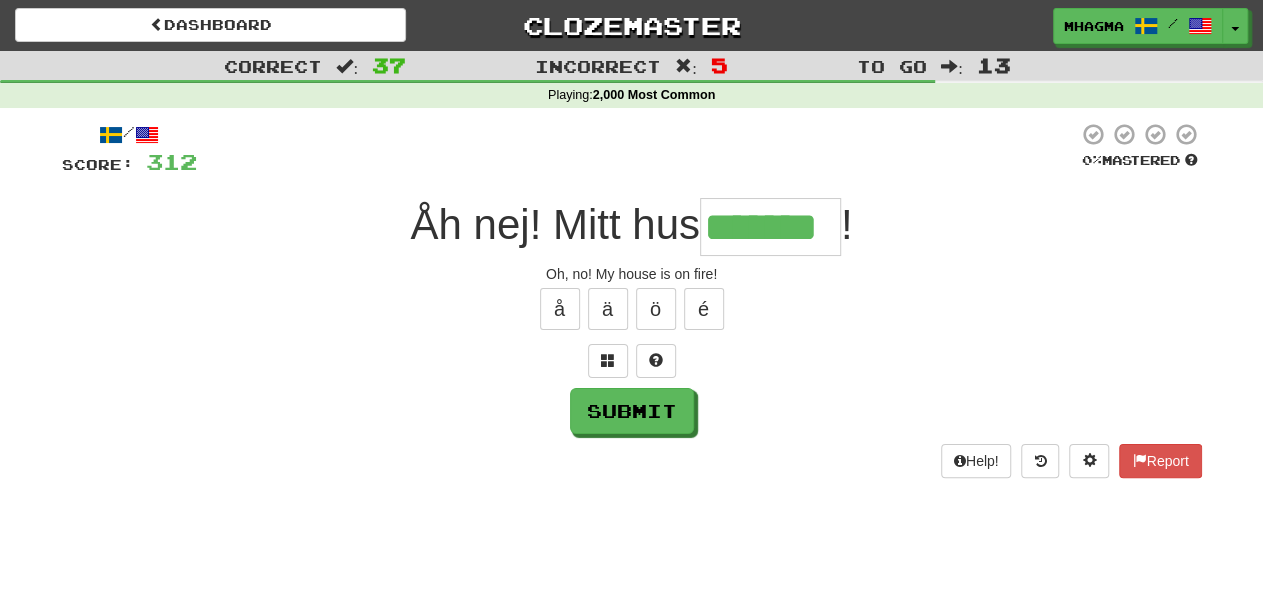 type on "*******" 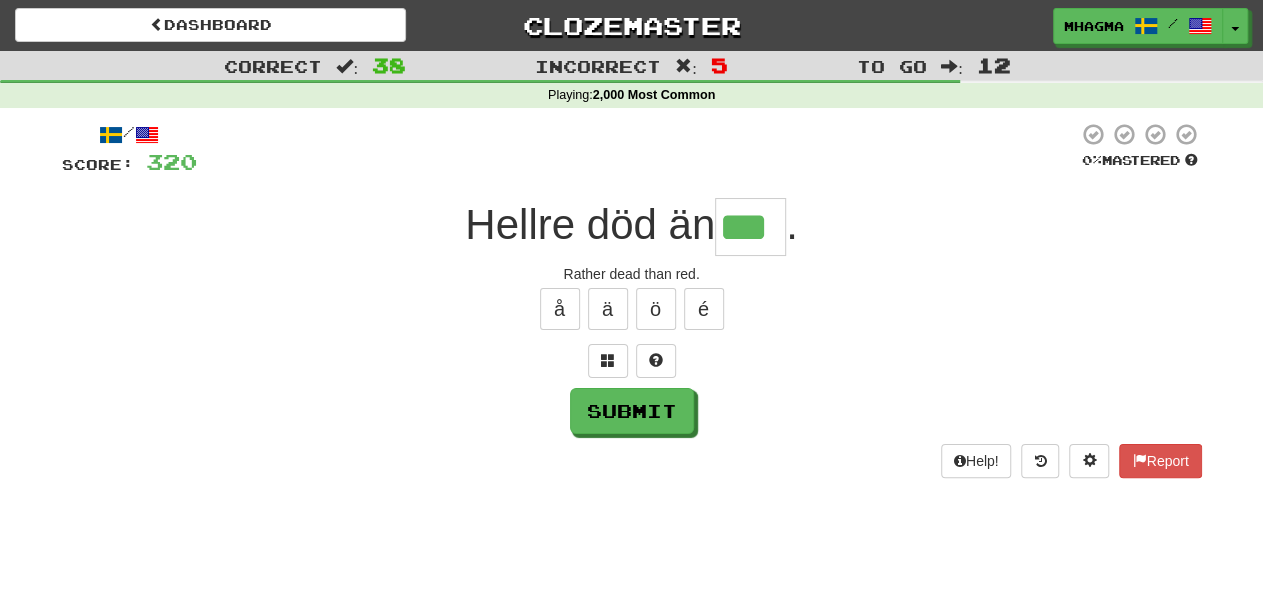 type on "***" 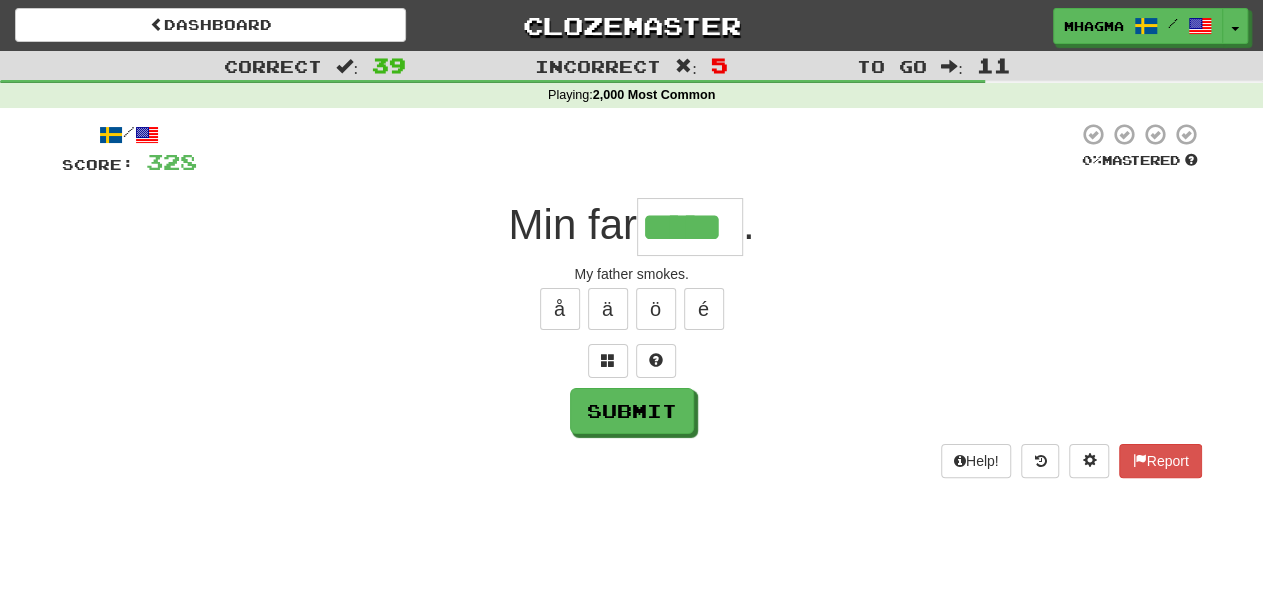 type on "*****" 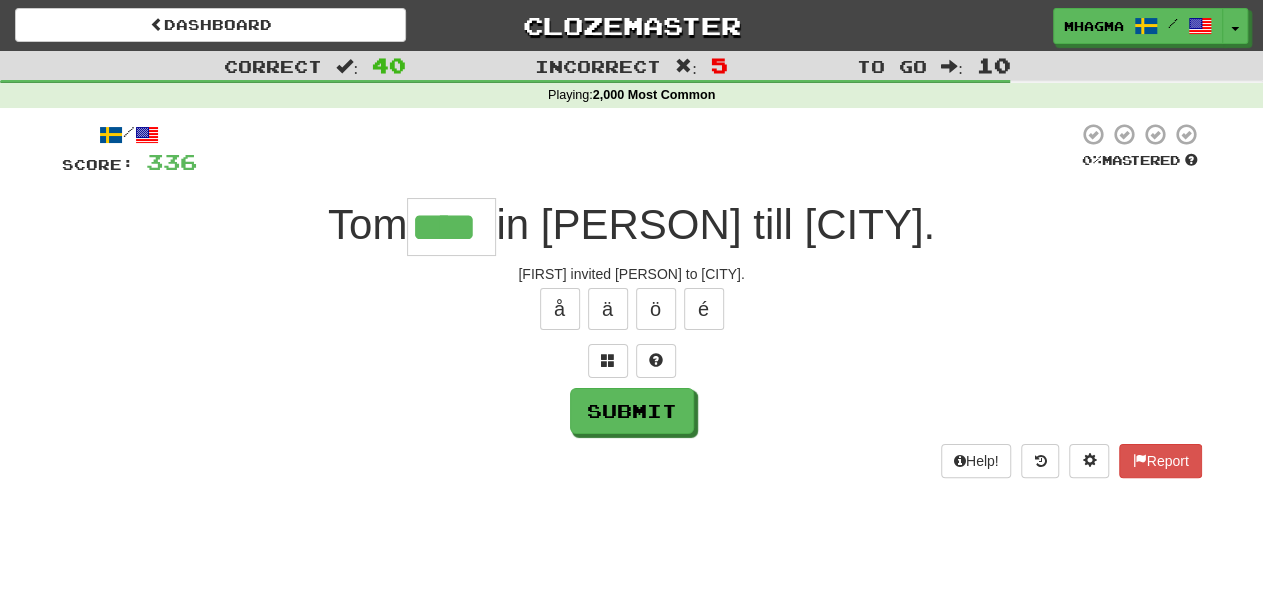 type on "****" 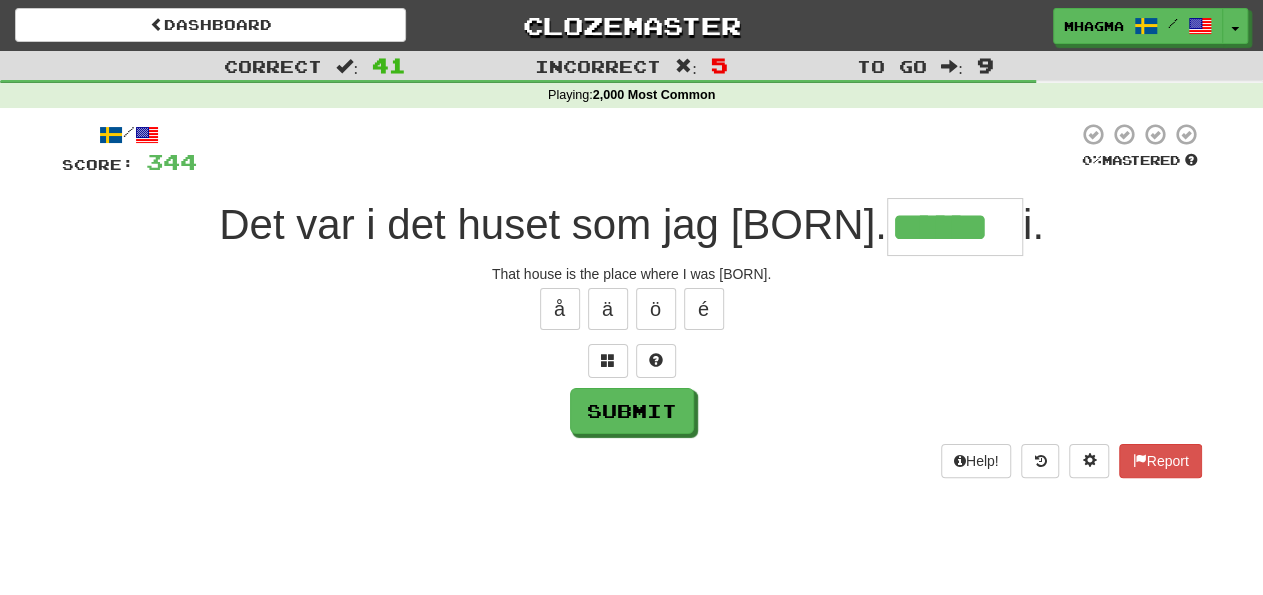 type on "******" 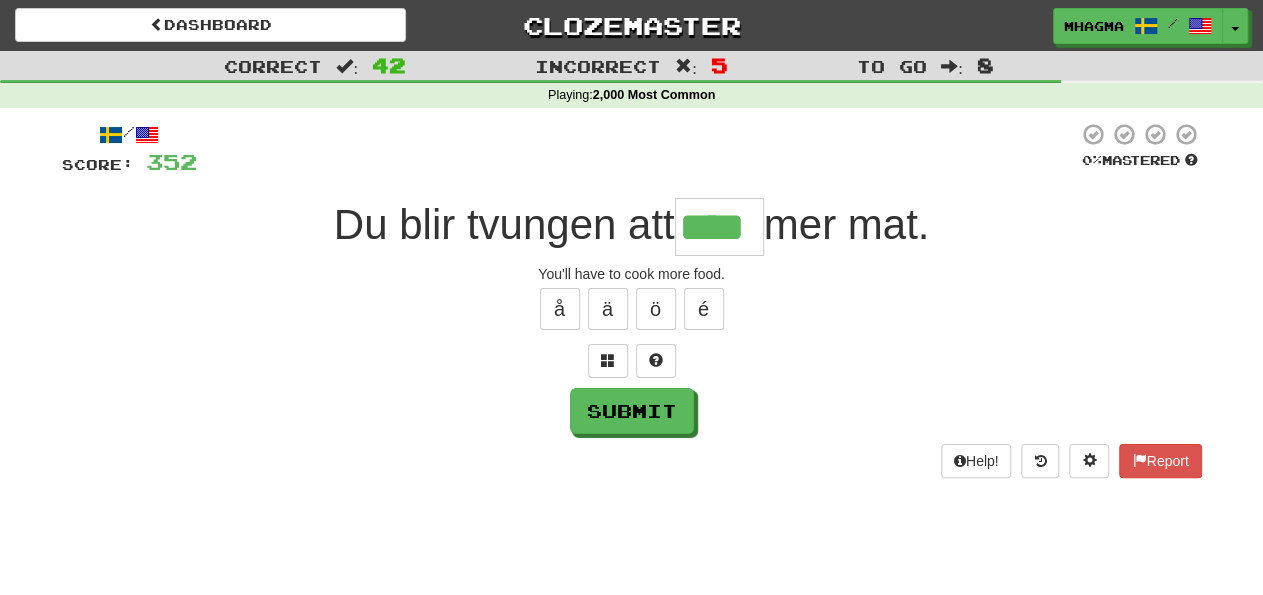 type on "****" 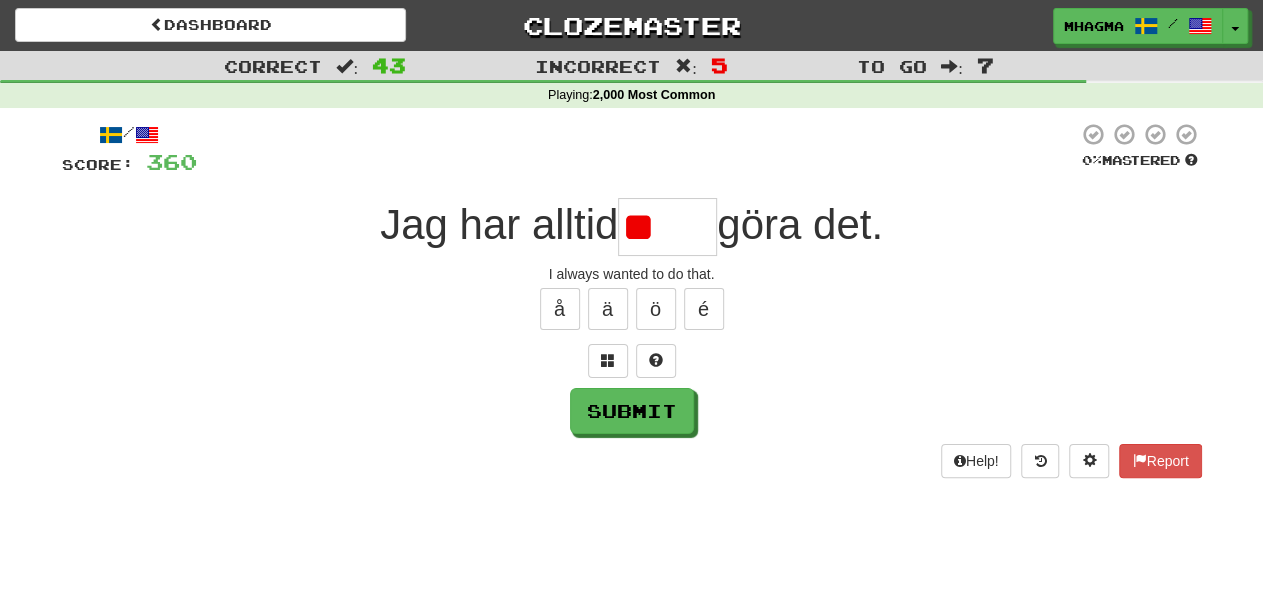 type on "*" 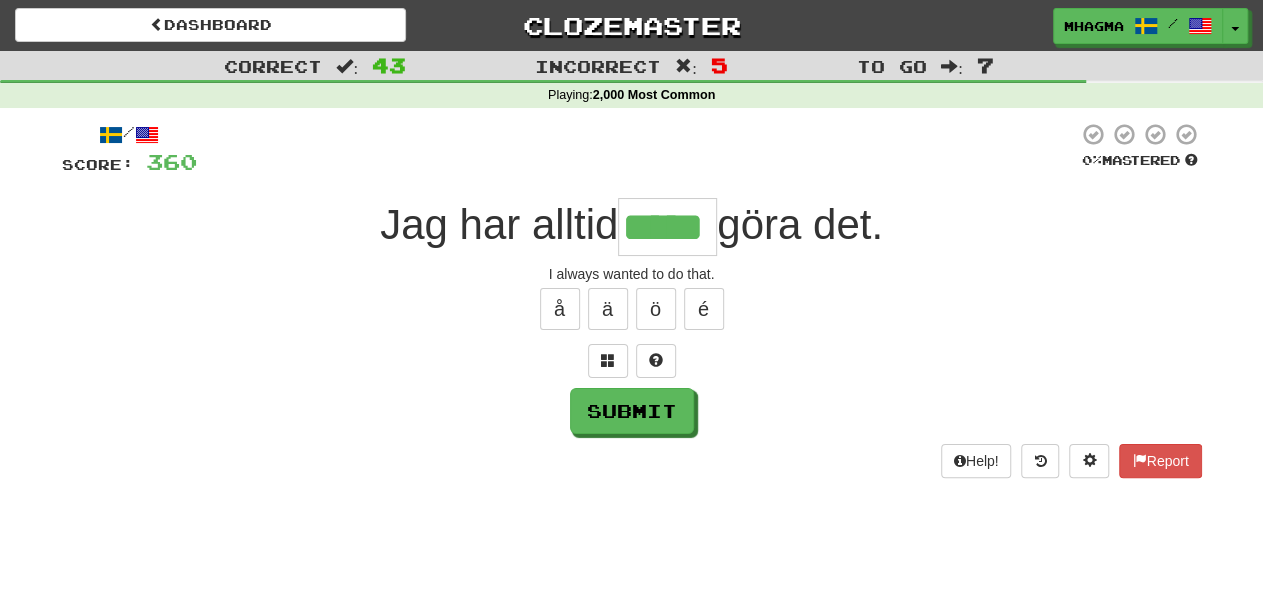 type on "*****" 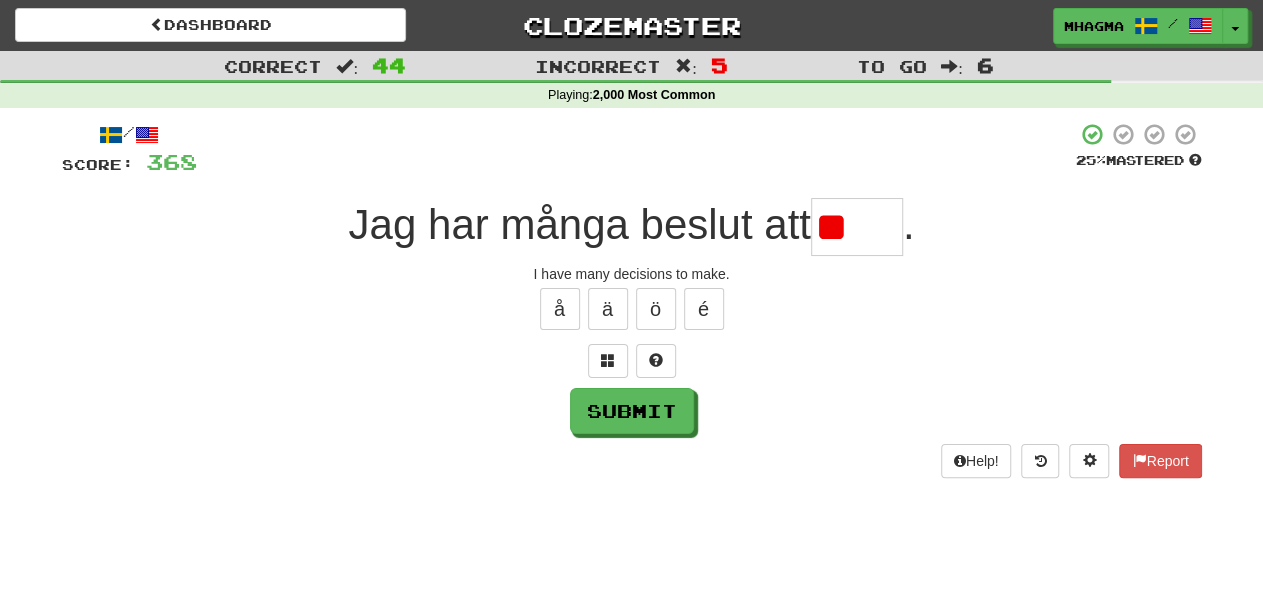 type on "*" 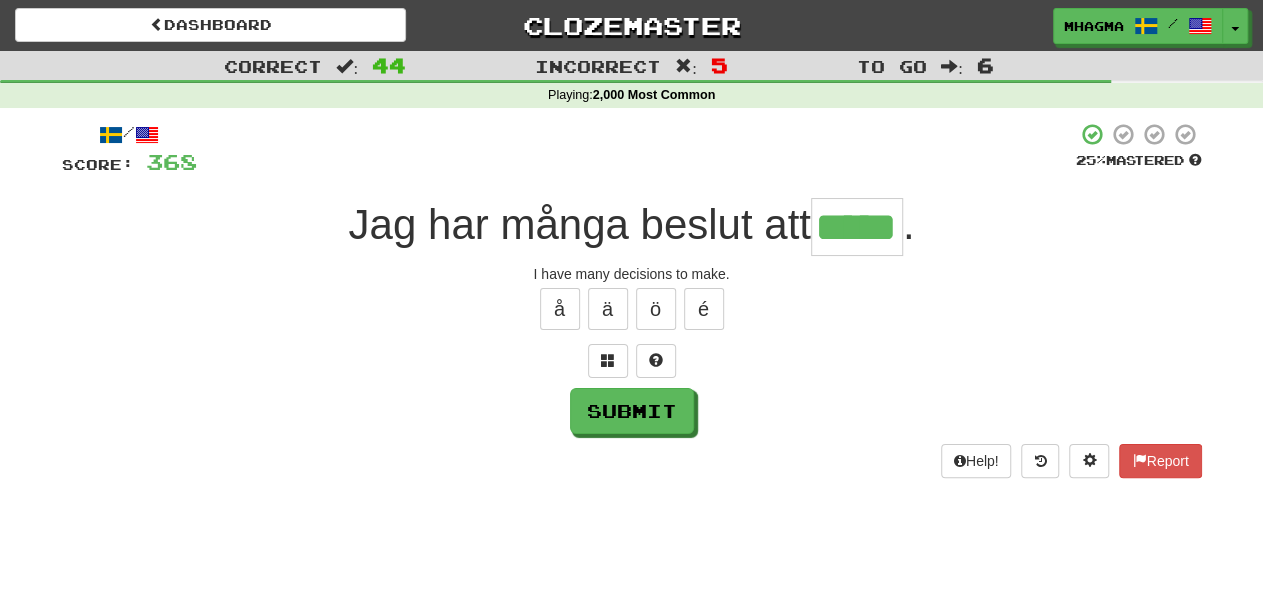 type on "*****" 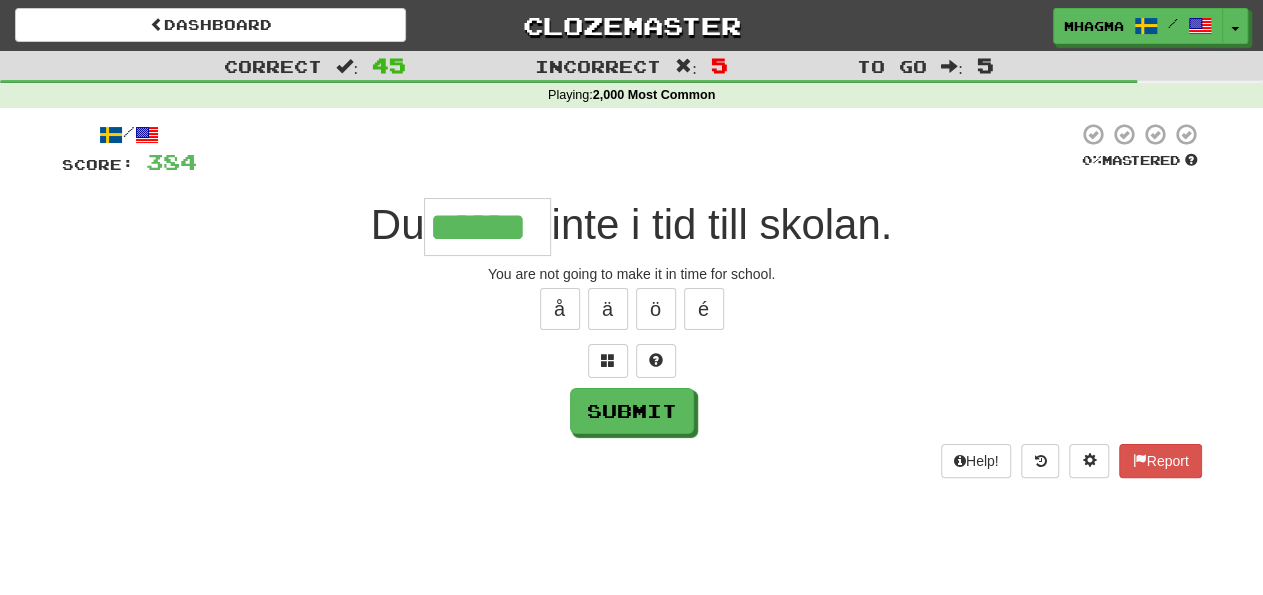 type on "******" 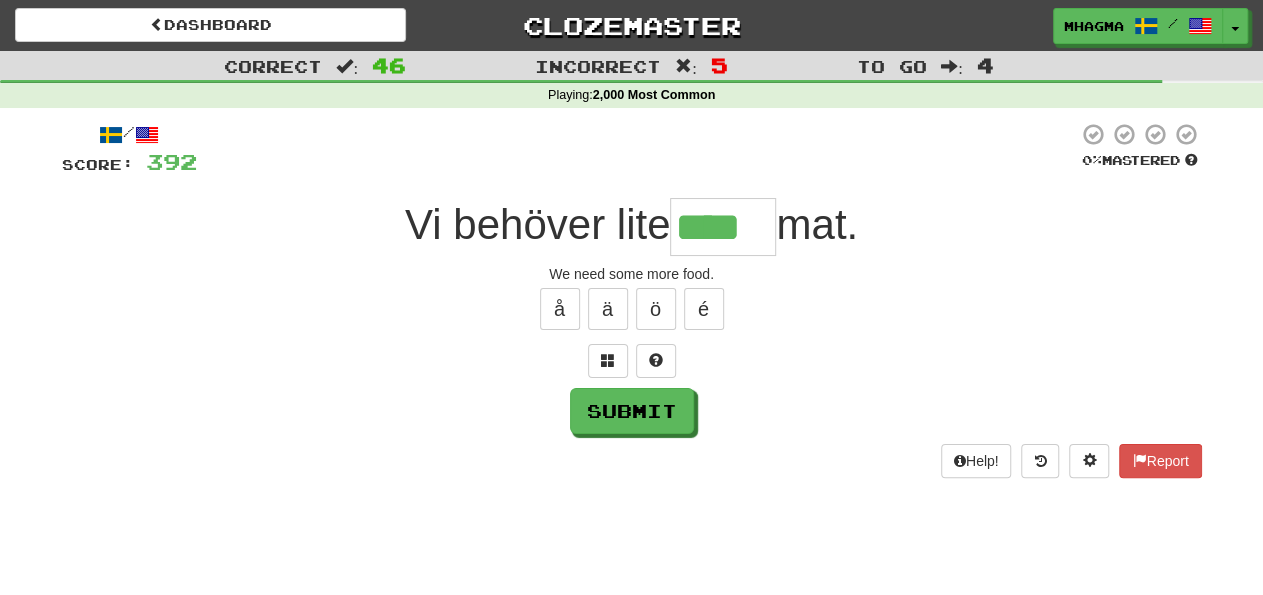 type on "****" 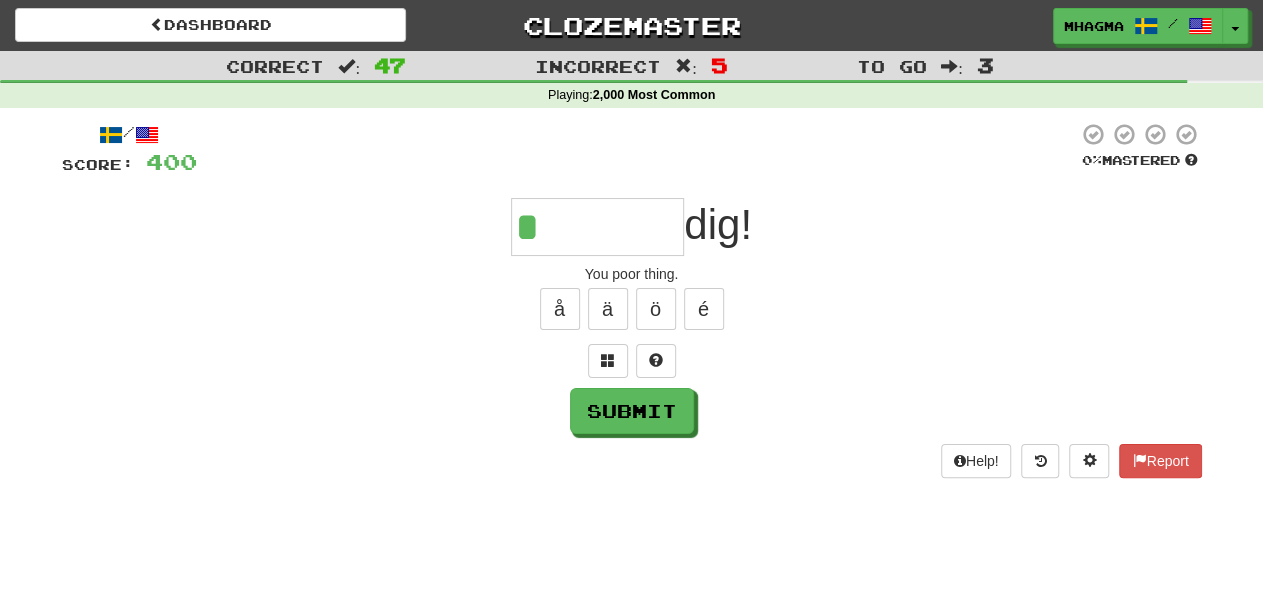type on "********" 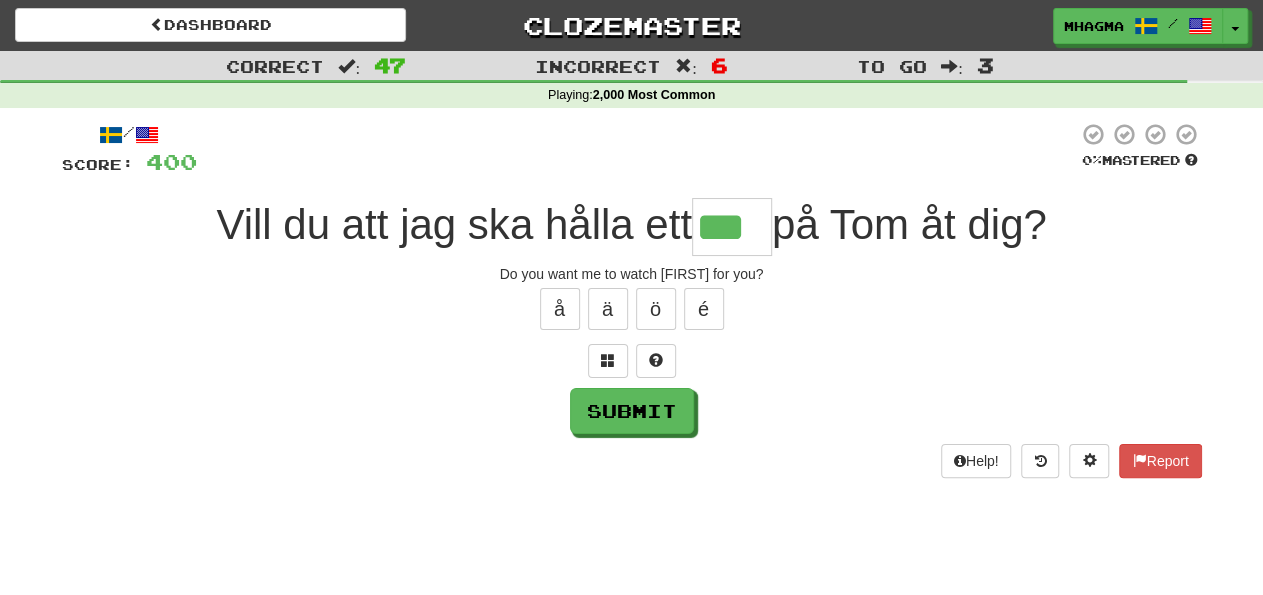 type on "***" 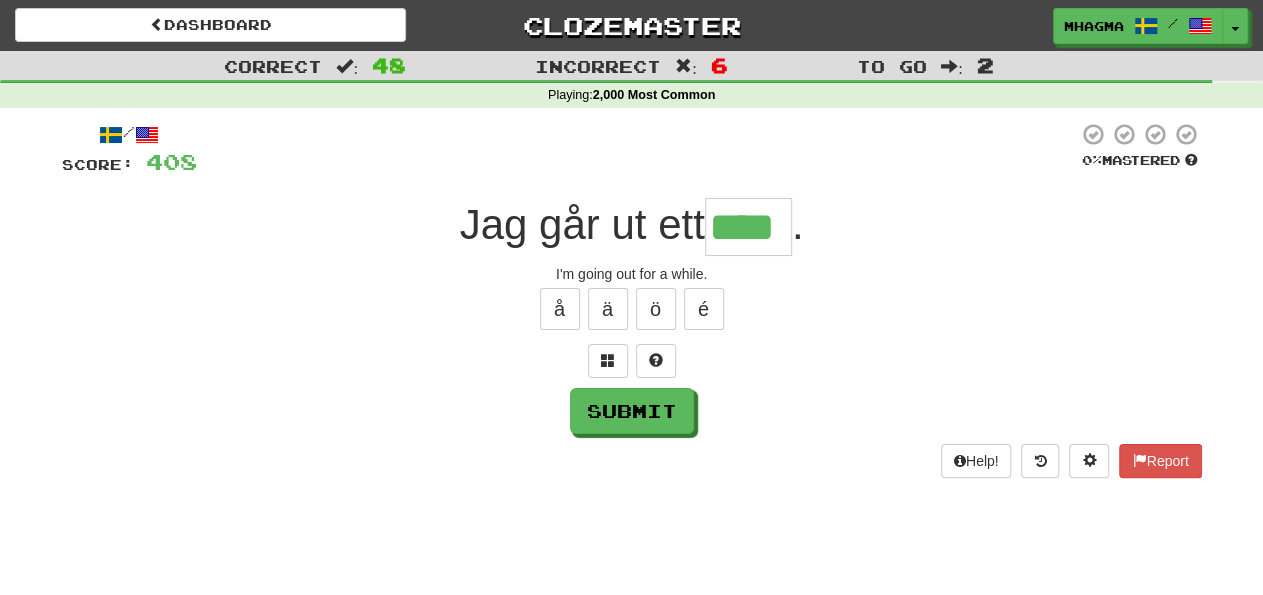 type on "****" 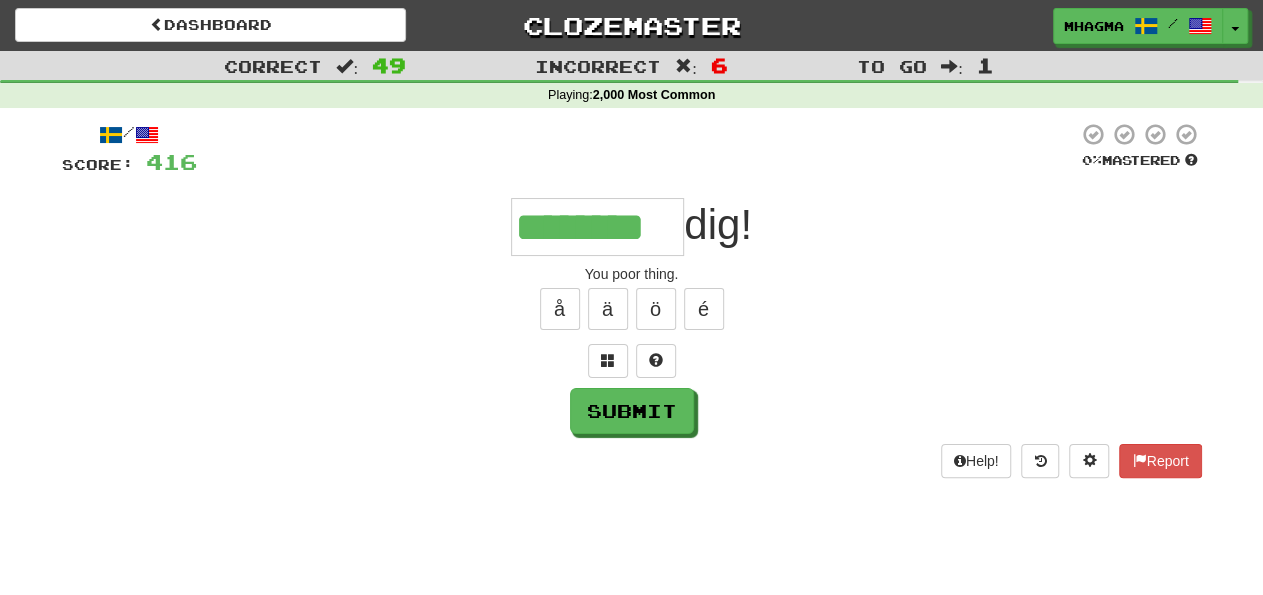 type on "********" 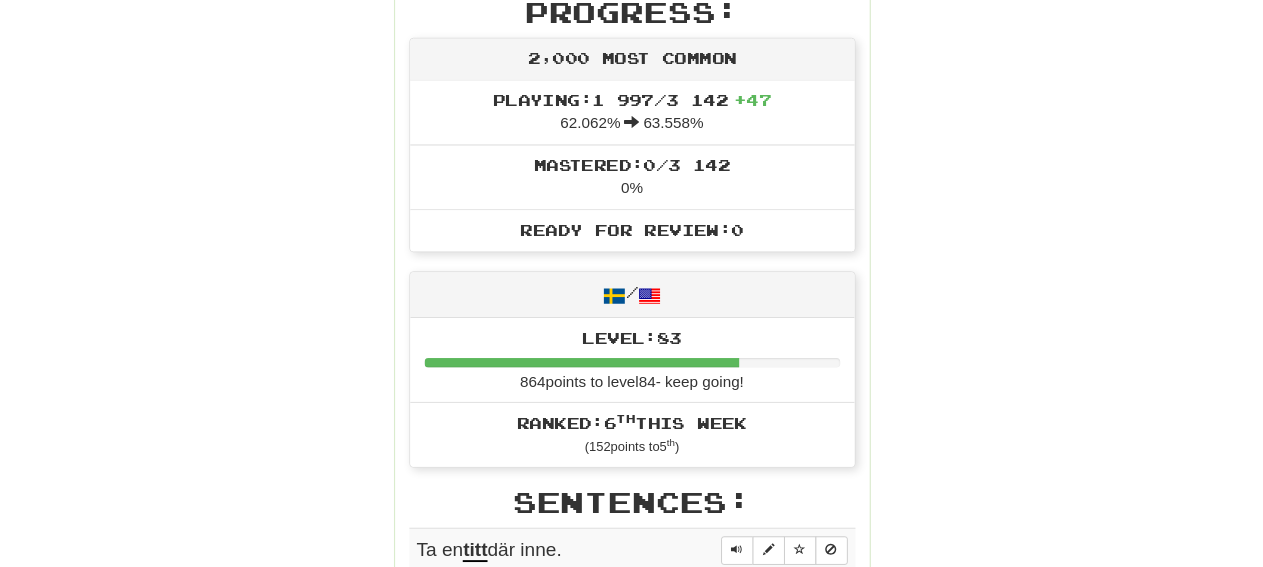 scroll, scrollTop: 104, scrollLeft: 0, axis: vertical 